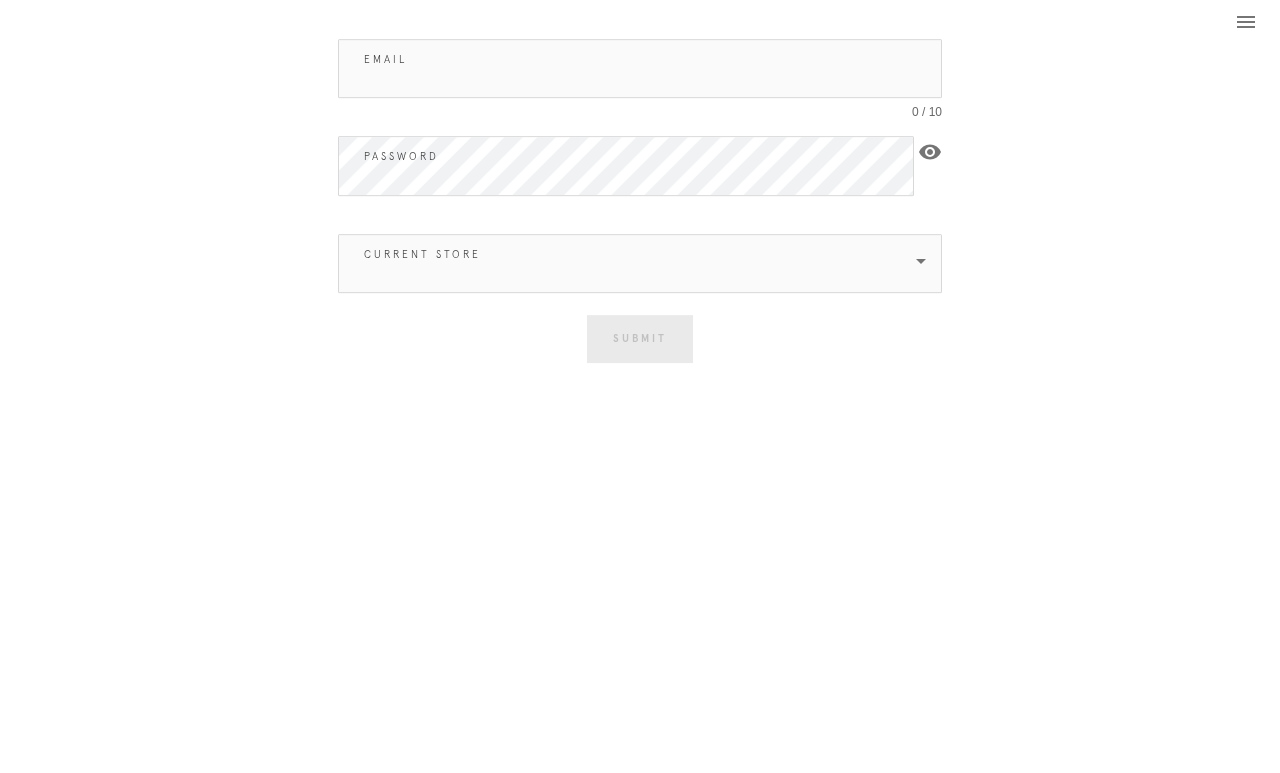 scroll, scrollTop: 0, scrollLeft: 0, axis: both 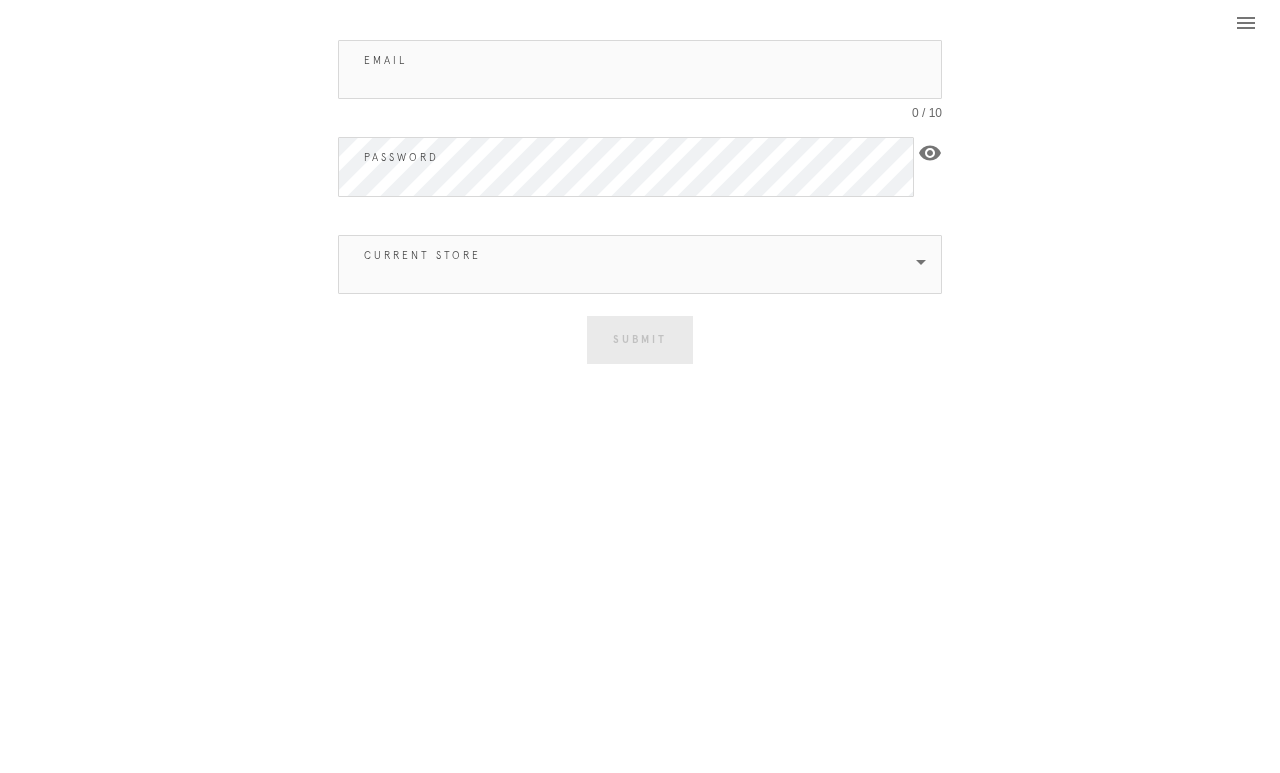 click on "Email" at bounding box center [640, 69] 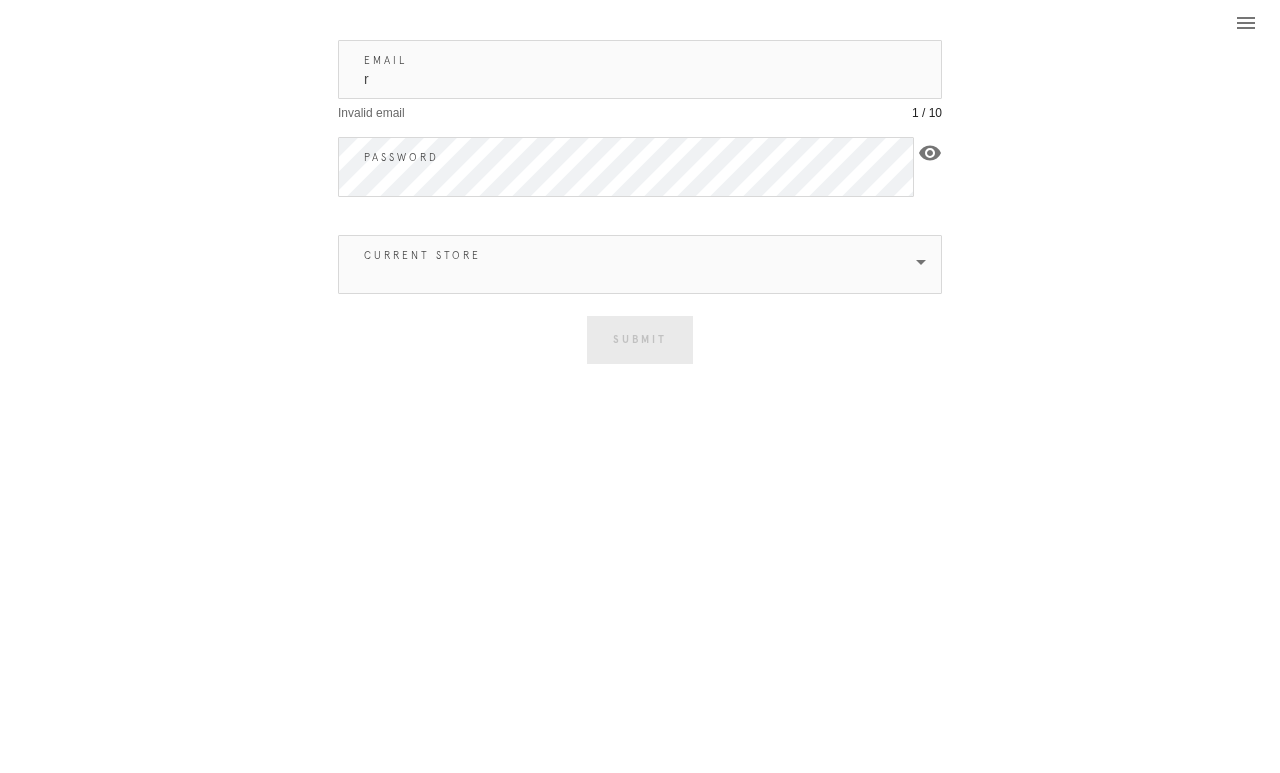 click on "r" at bounding box center [640, 69] 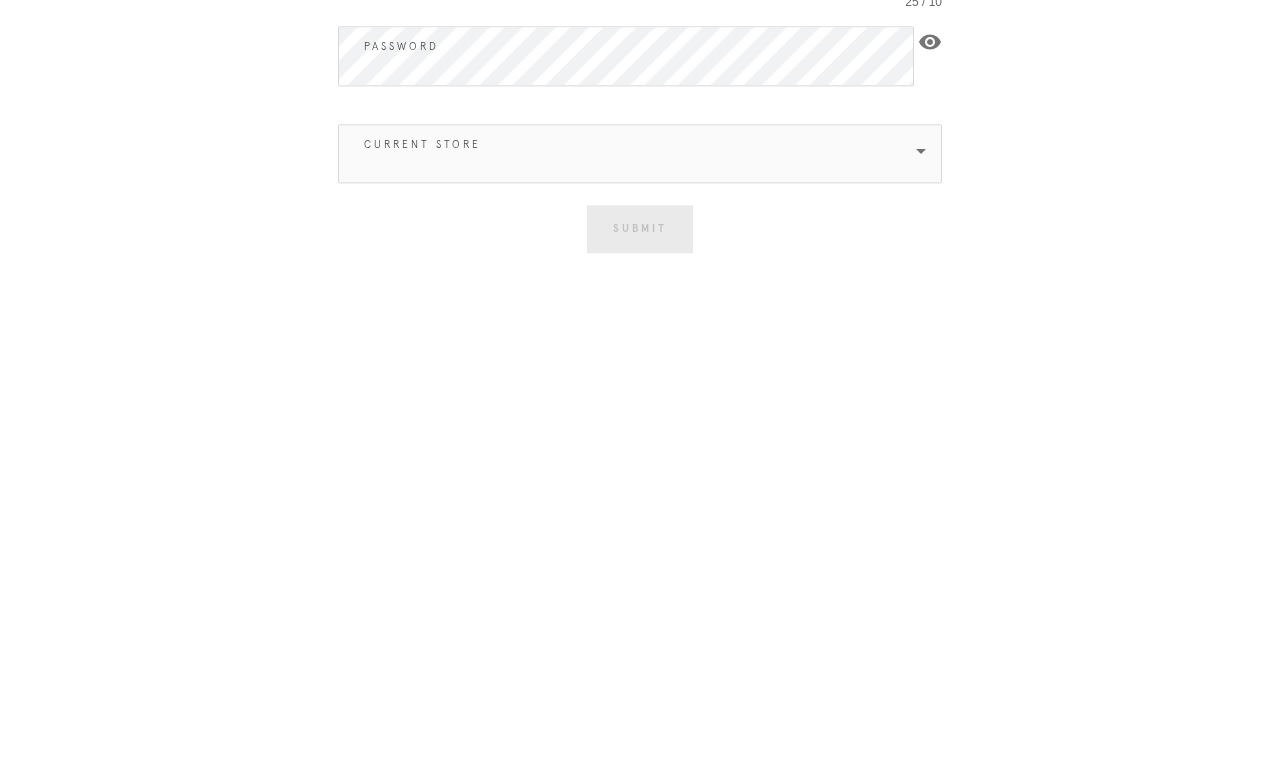 click on "visibility" at bounding box center [930, 153] 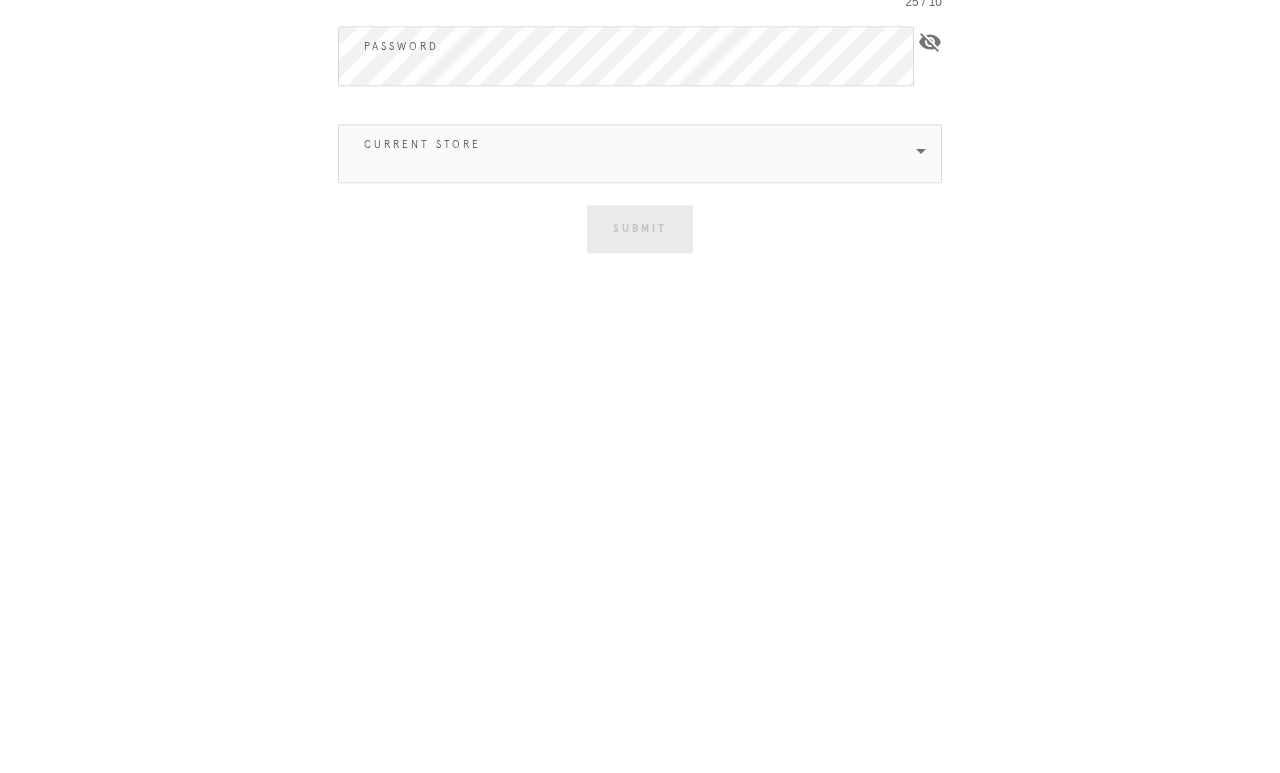 click on "Current Store" at bounding box center [640, 264] 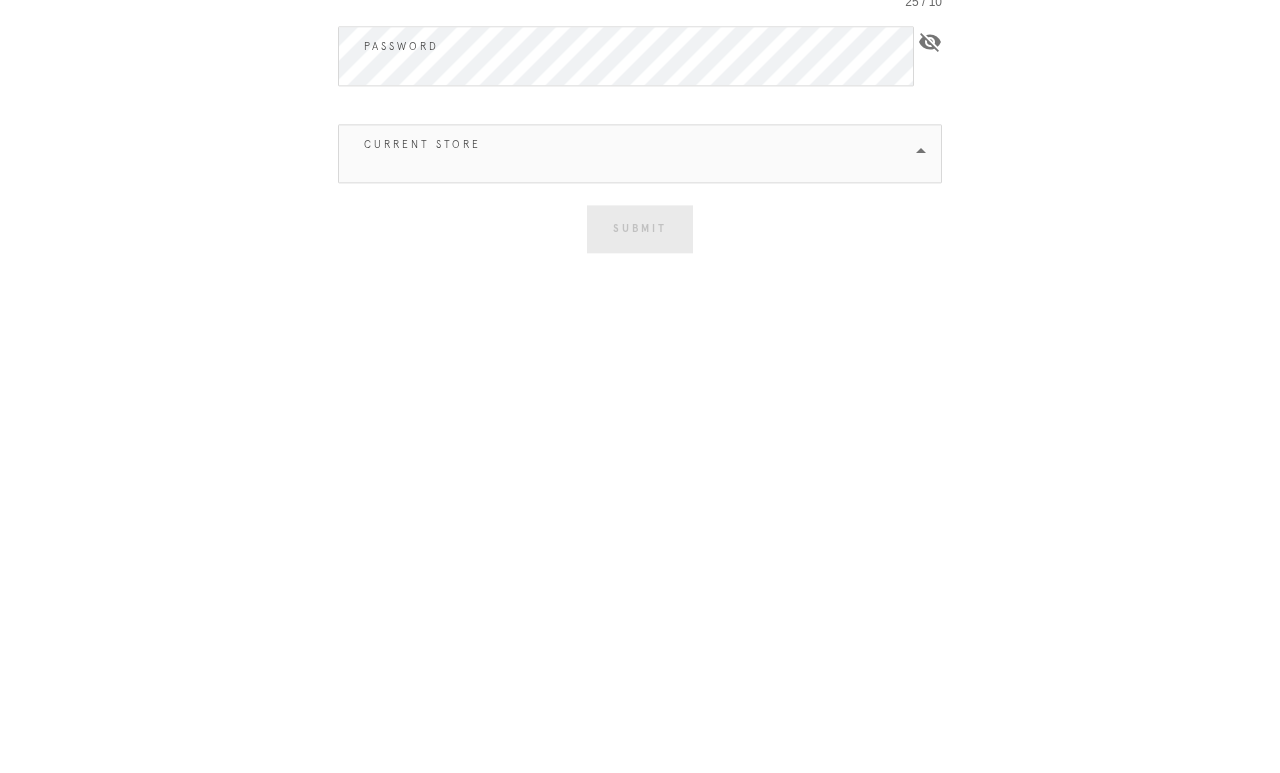scroll, scrollTop: 69, scrollLeft: 0, axis: vertical 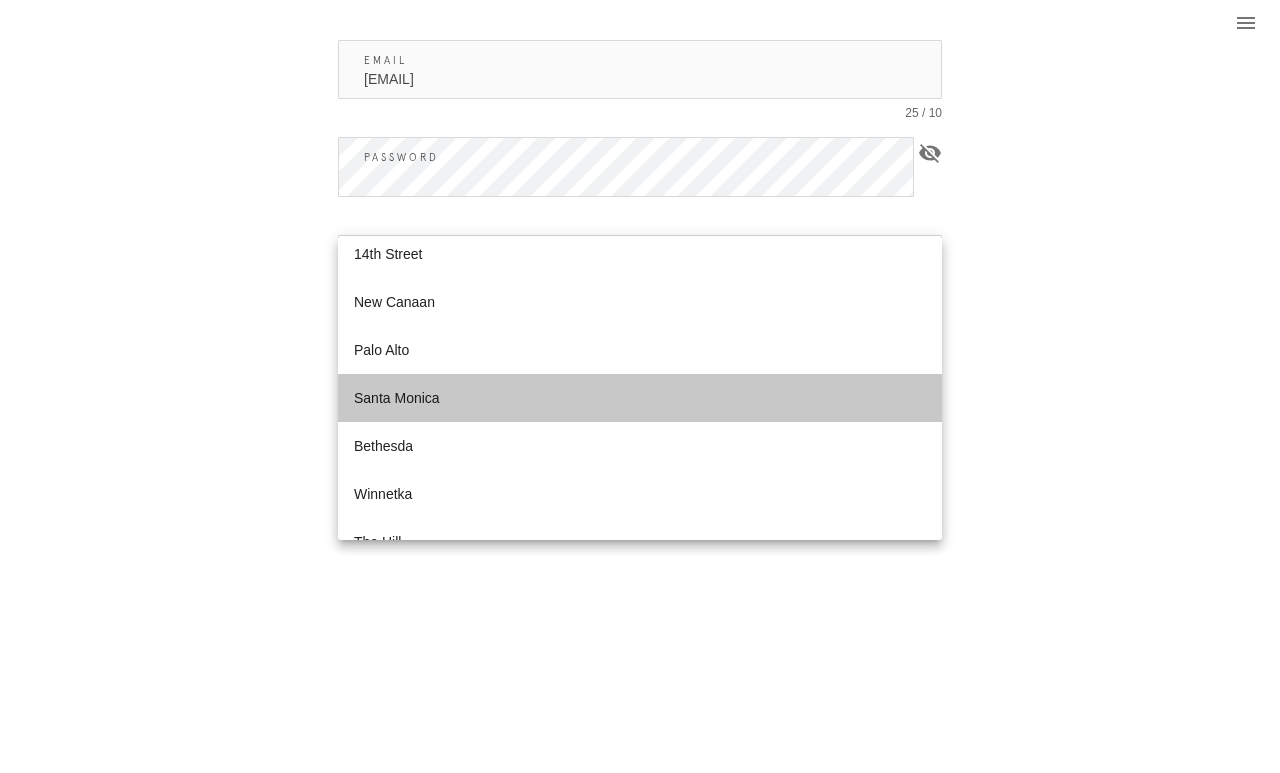 click on "Santa Monica" at bounding box center (640, 398) 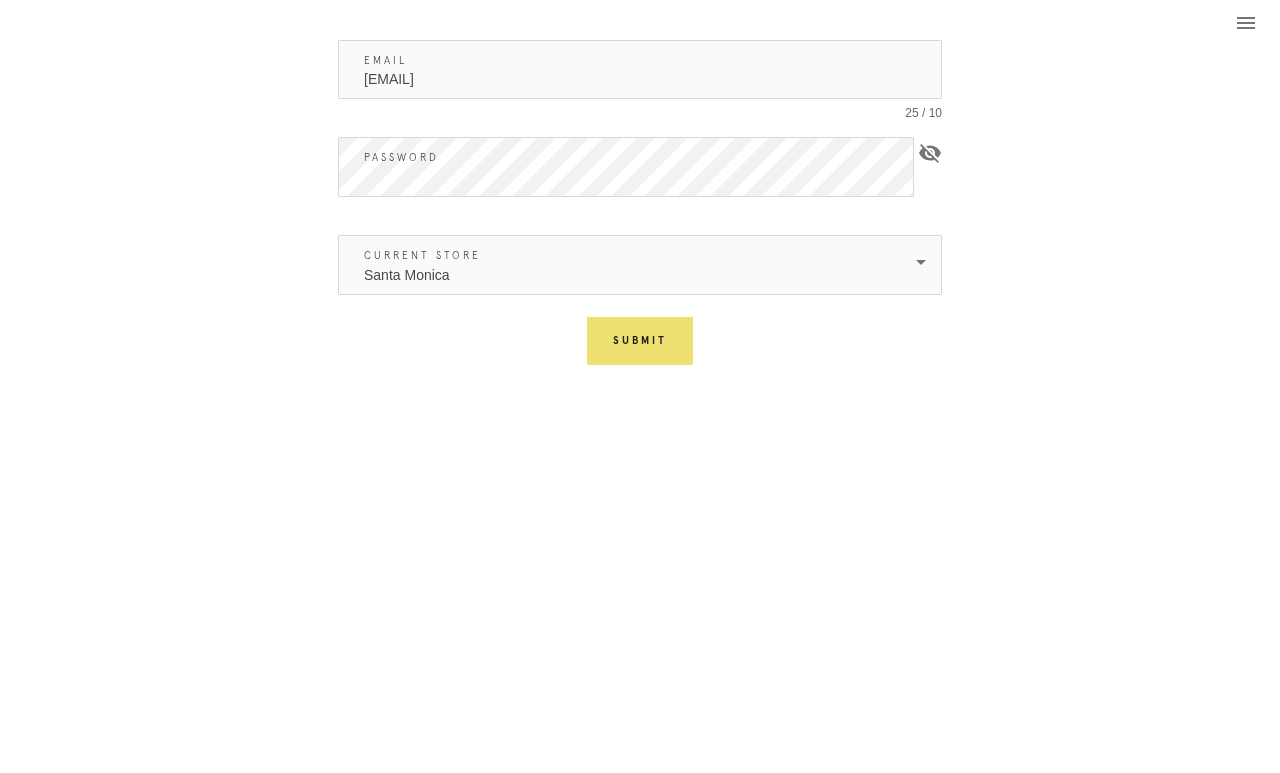 click on "Submit" at bounding box center [640, 341] 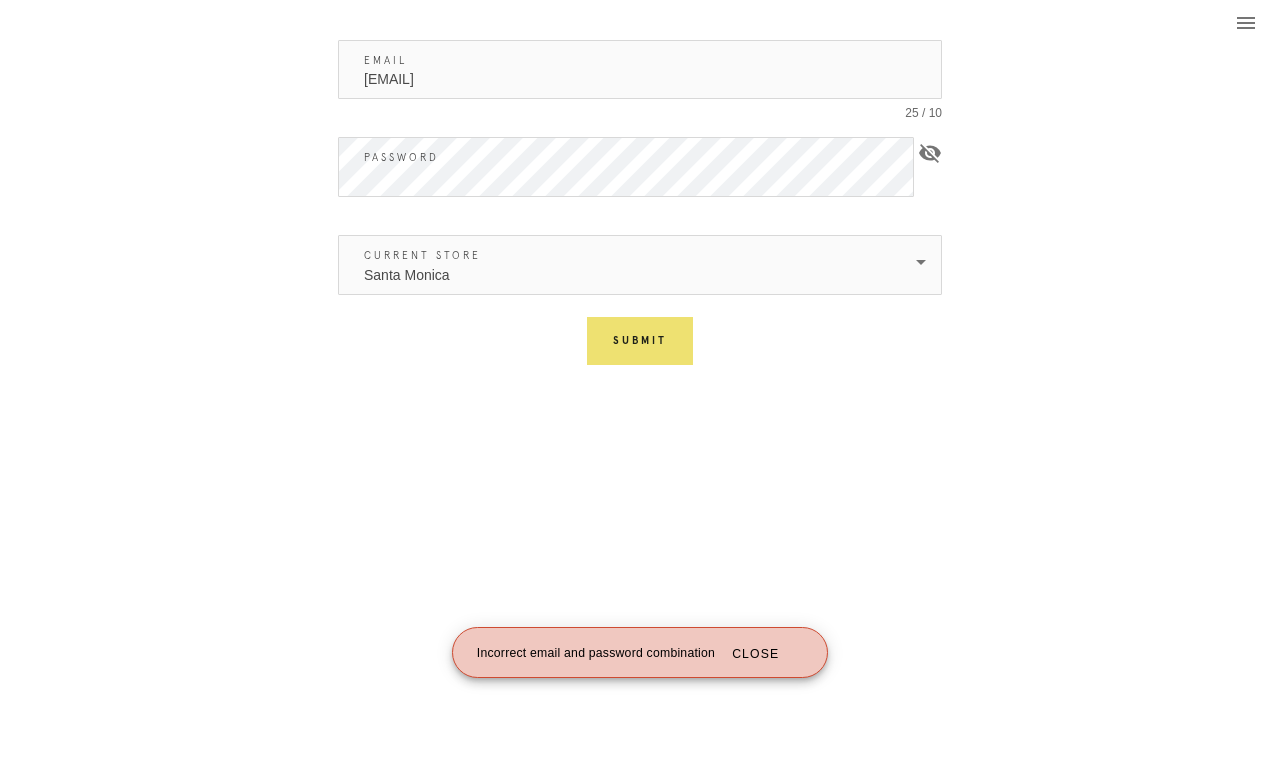 scroll, scrollTop: 69, scrollLeft: 0, axis: vertical 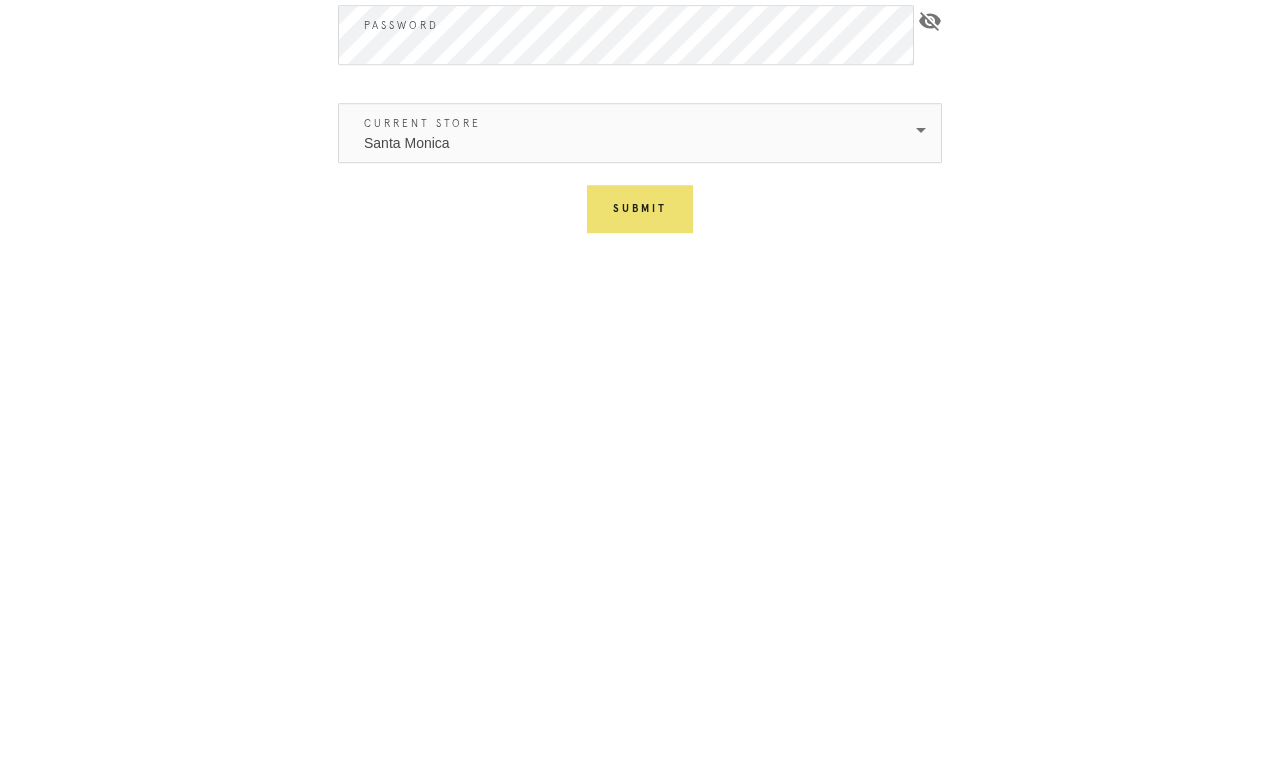 click on "Submit" at bounding box center [640, 341] 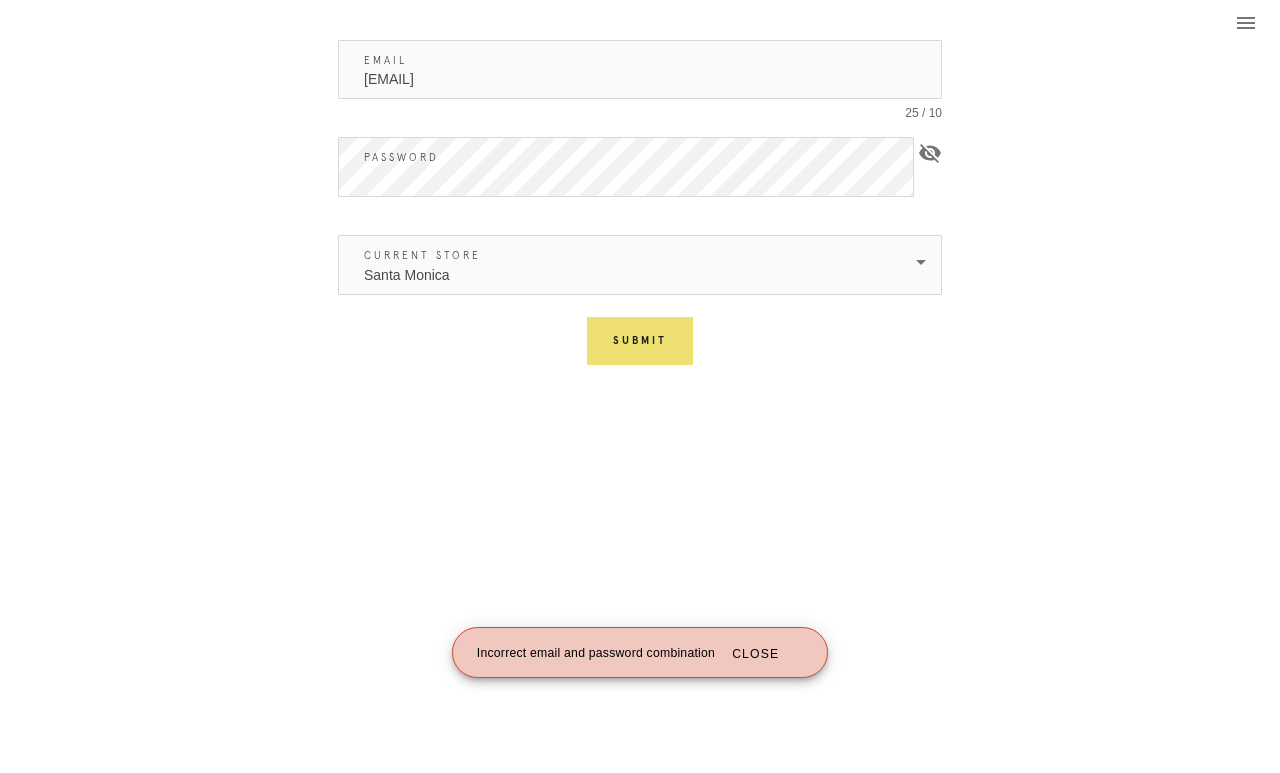 scroll, scrollTop: 69, scrollLeft: 0, axis: vertical 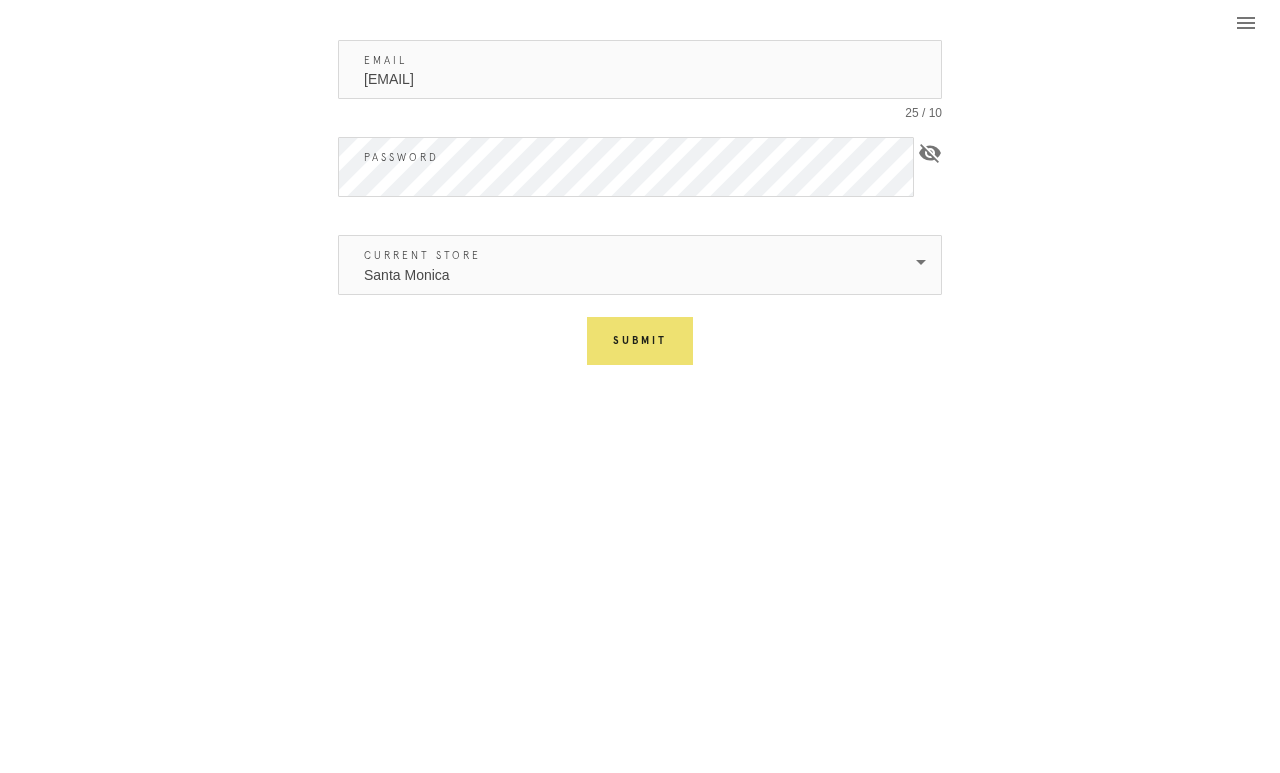 click on "Submit" at bounding box center [640, 341] 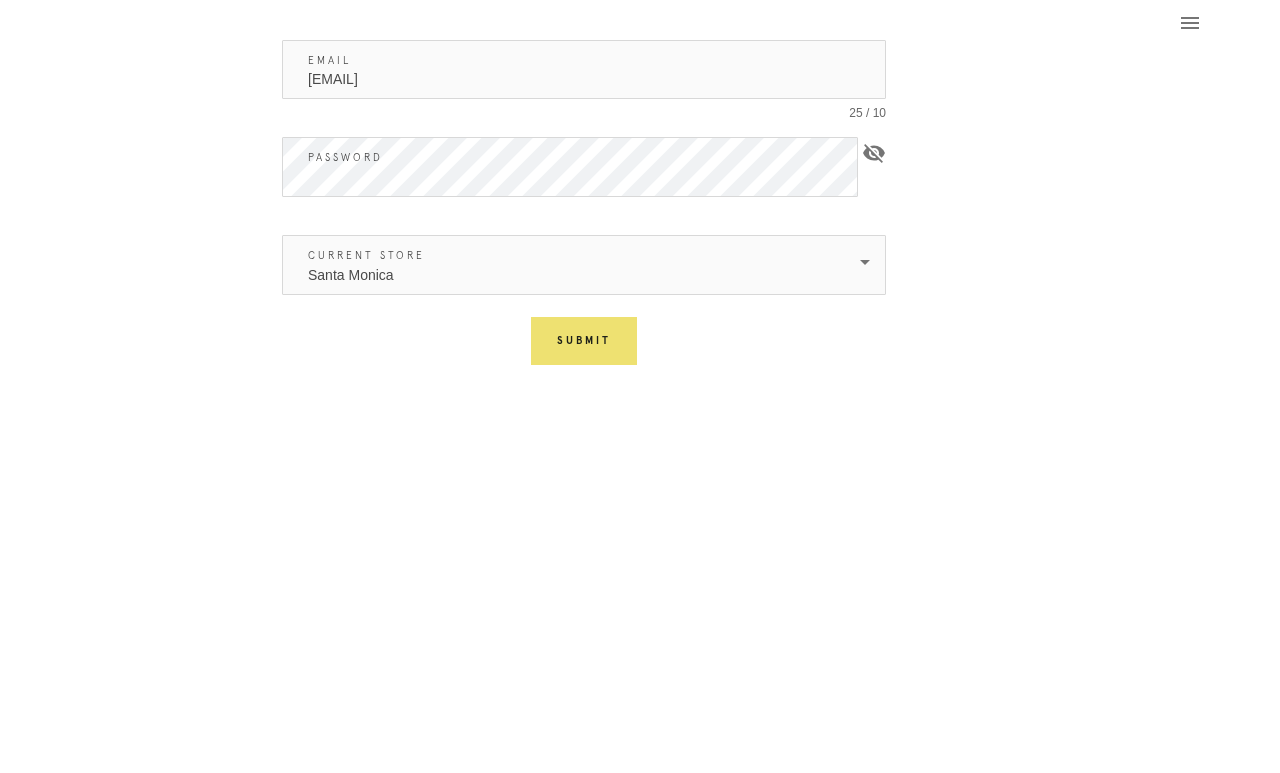 scroll, scrollTop: 0, scrollLeft: 0, axis: both 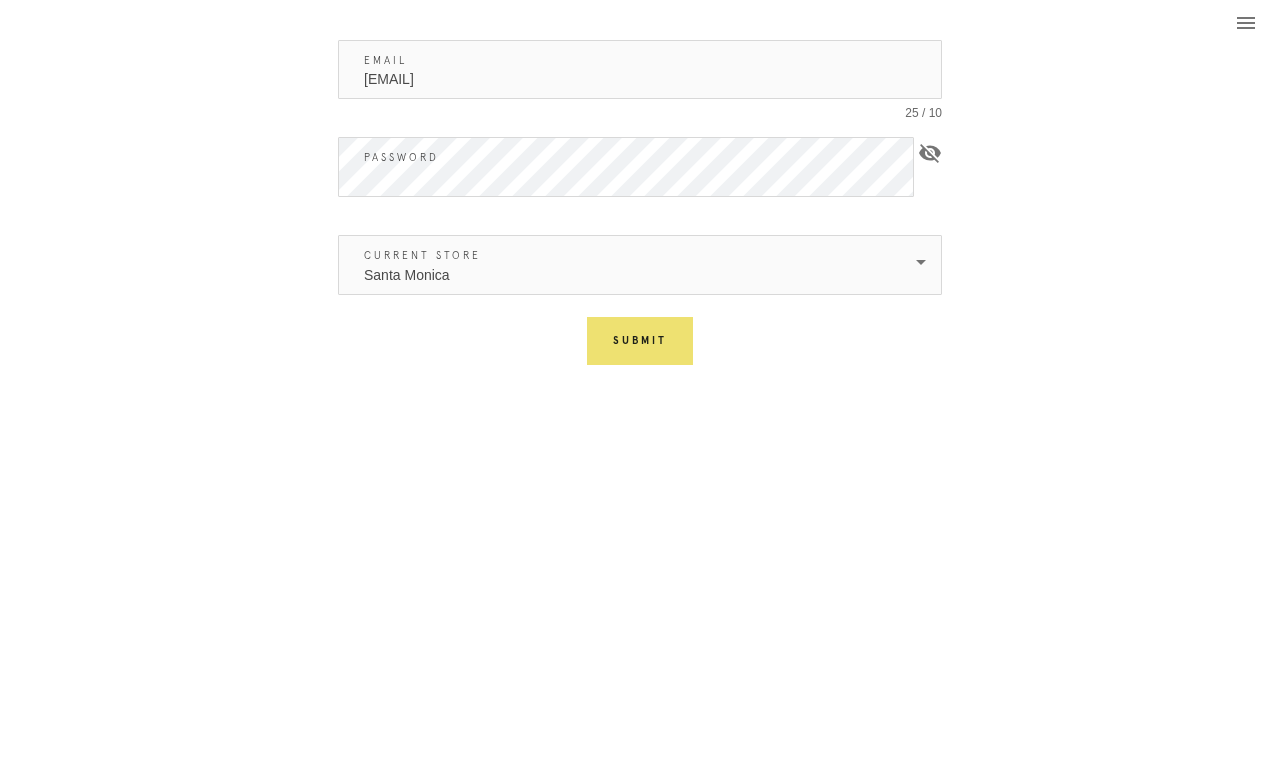 click on "santamonicateam@gmail.com" at bounding box center (640, 69) 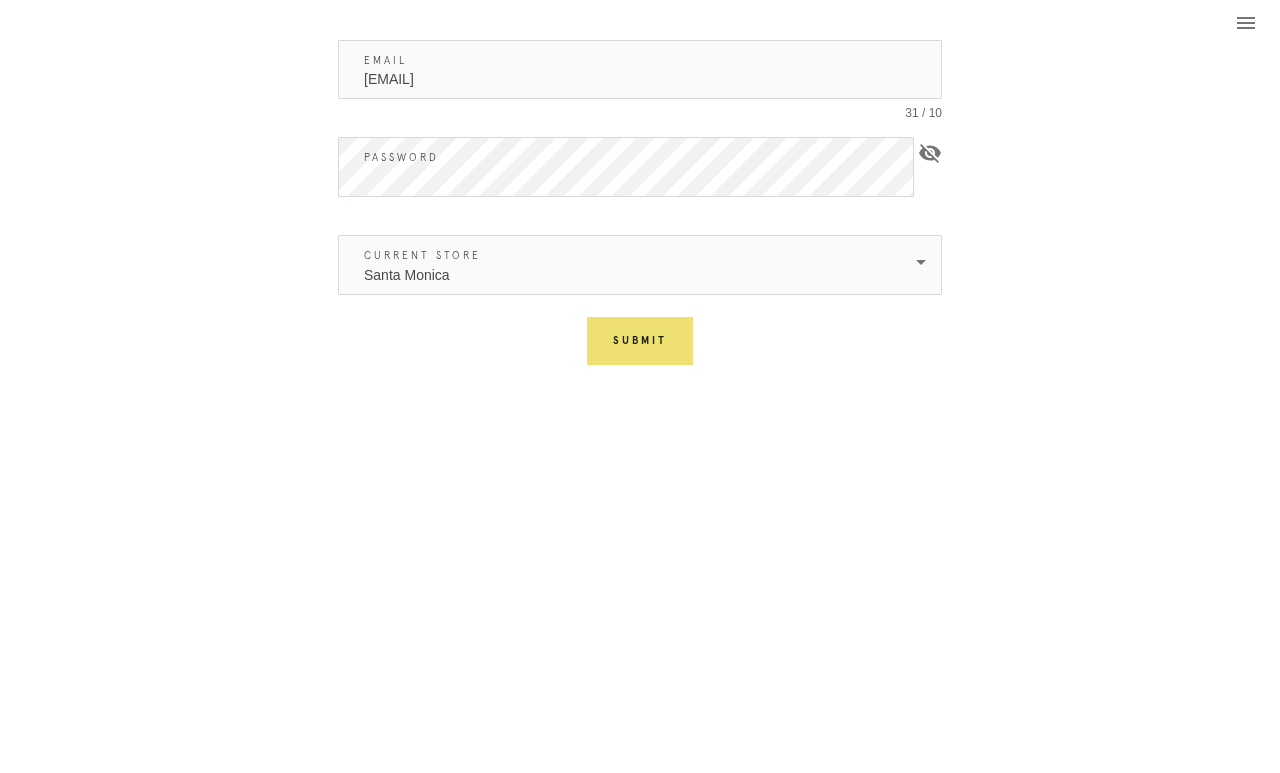 type on "santamonicateam@framebridge.com" 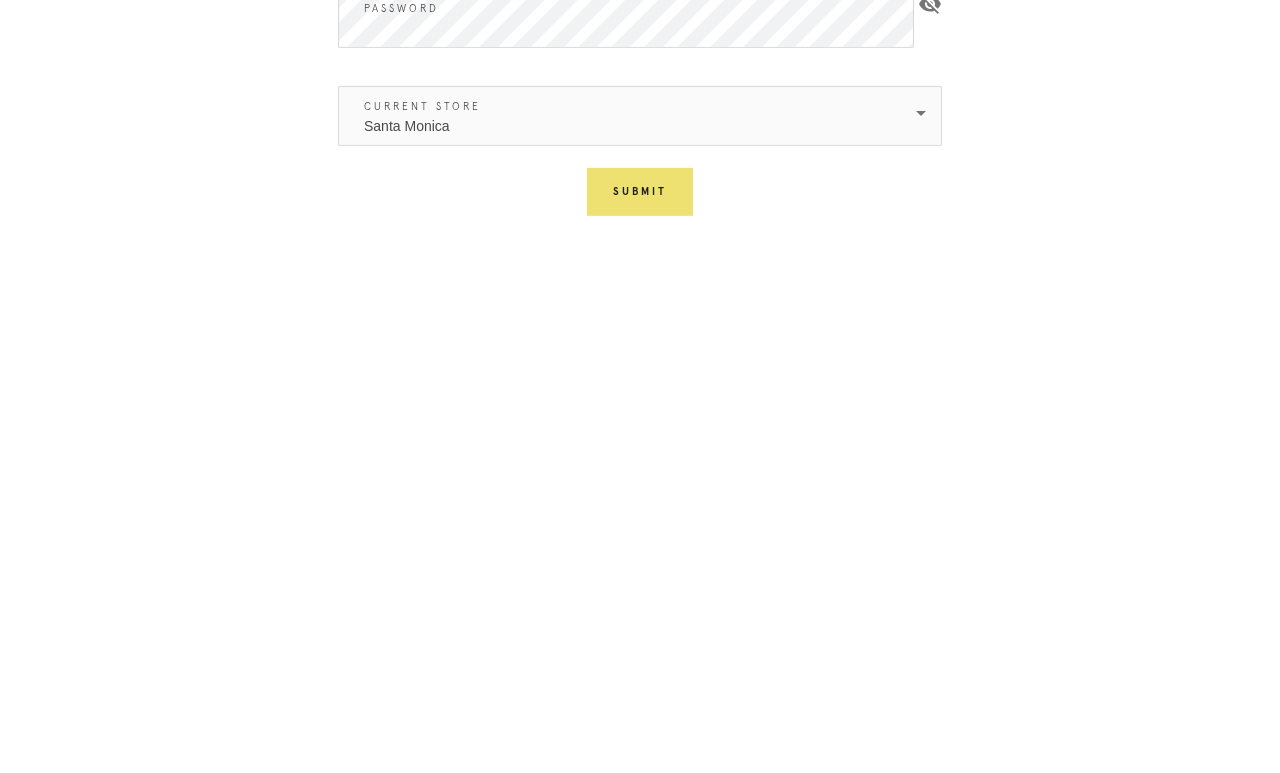 click on "Submit" at bounding box center (640, 341) 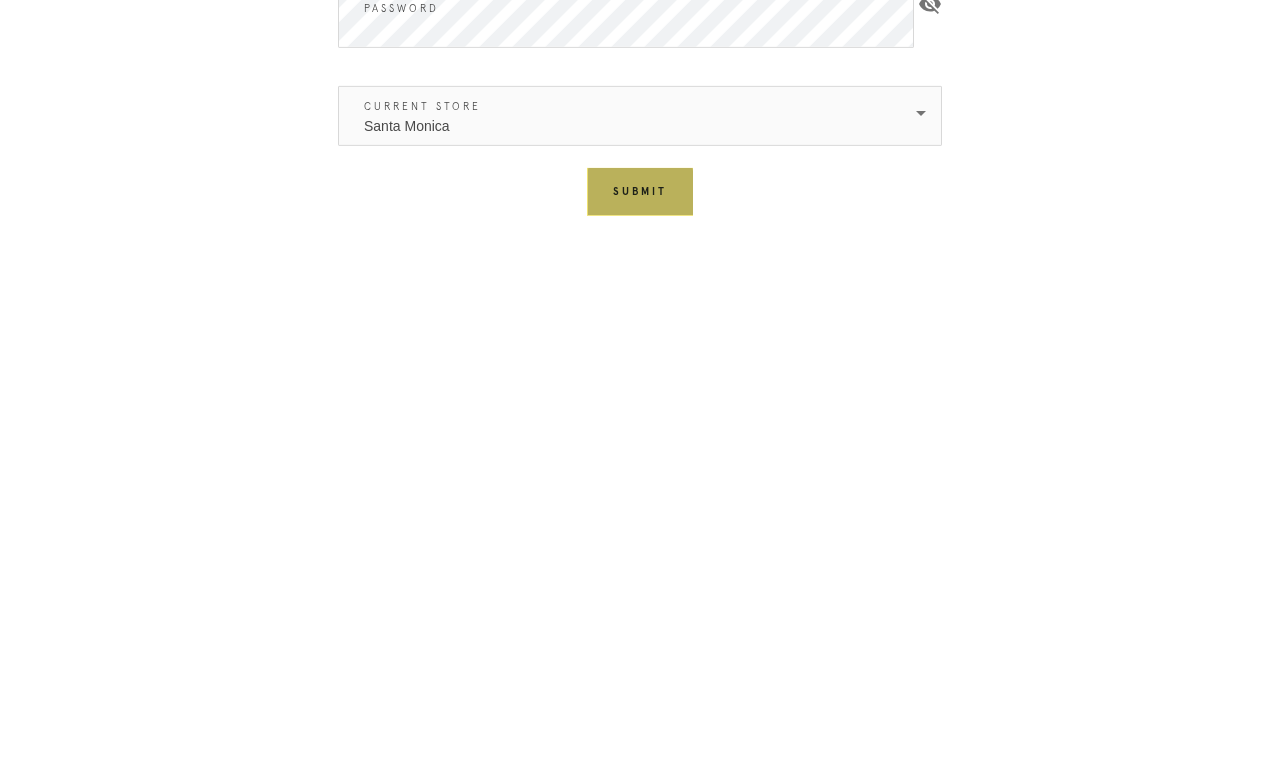 scroll, scrollTop: 69, scrollLeft: 0, axis: vertical 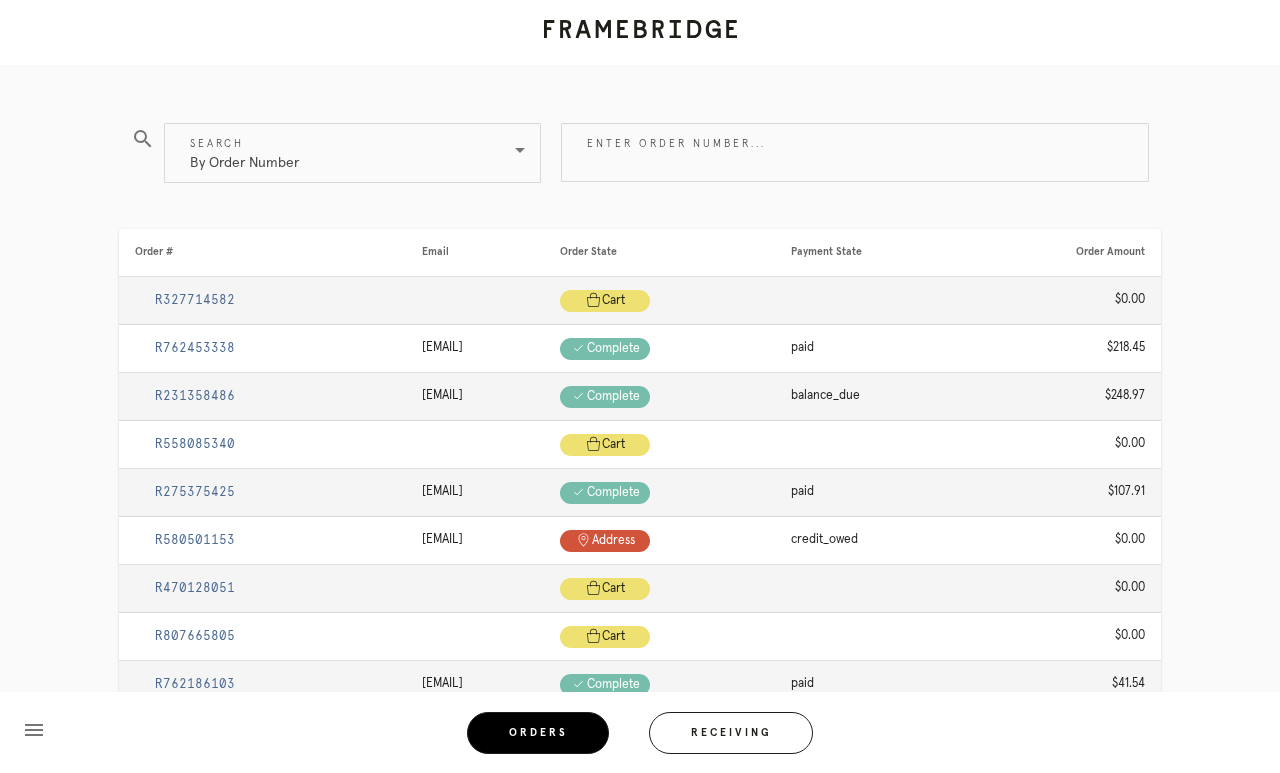 click on "R327714582" at bounding box center (263, 301) 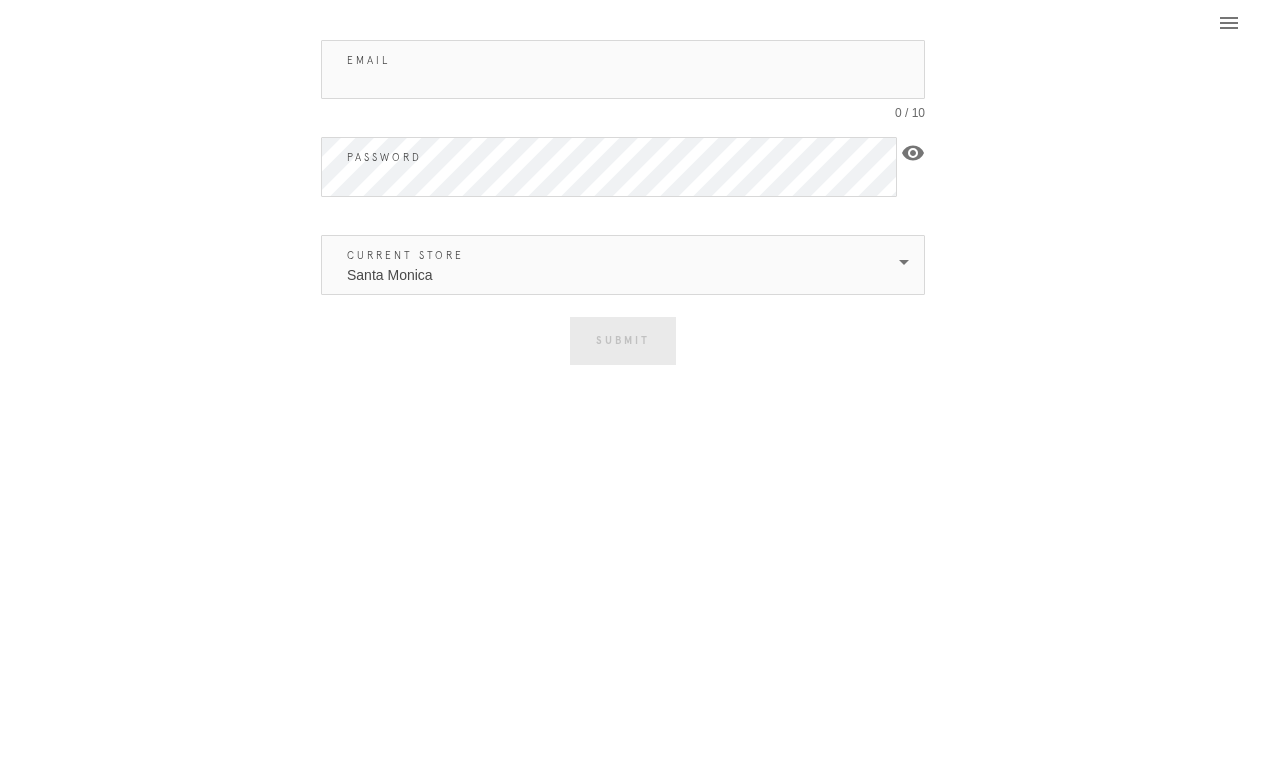 scroll, scrollTop: 0, scrollLeft: 5, axis: horizontal 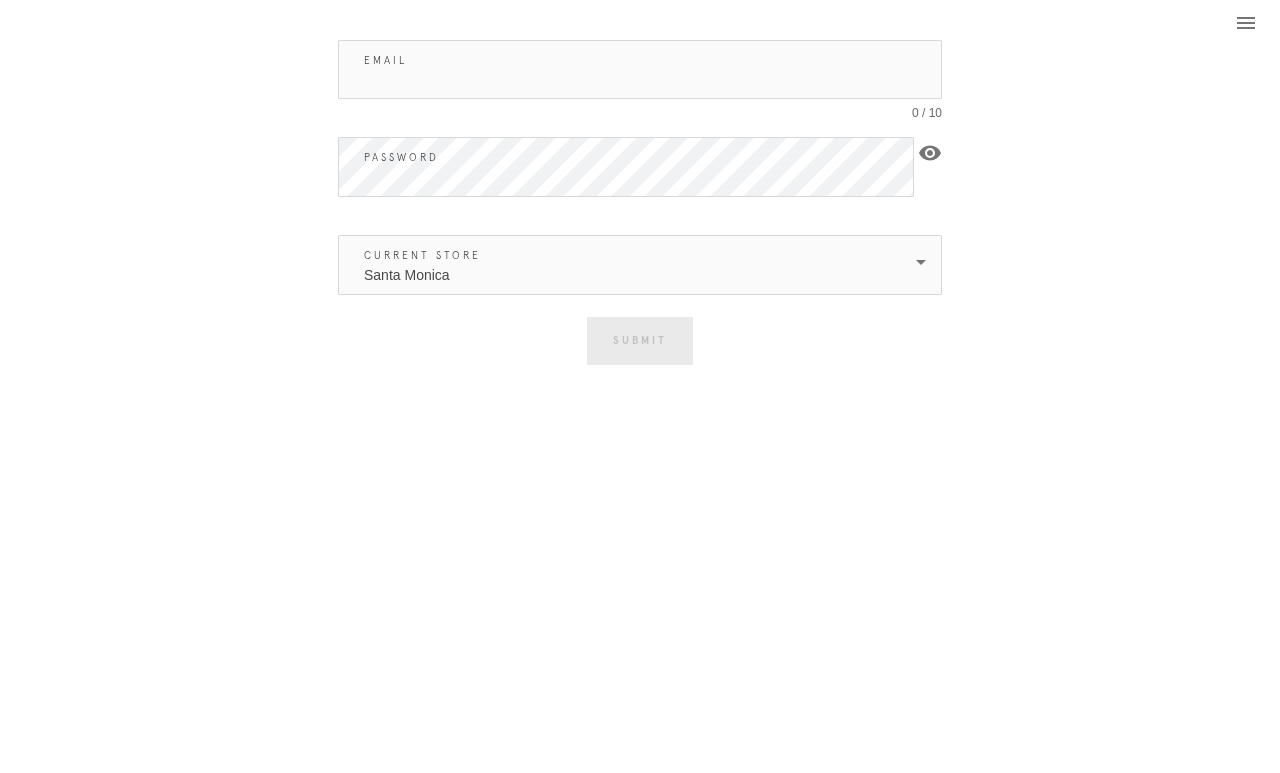 click on "Email" at bounding box center [640, 69] 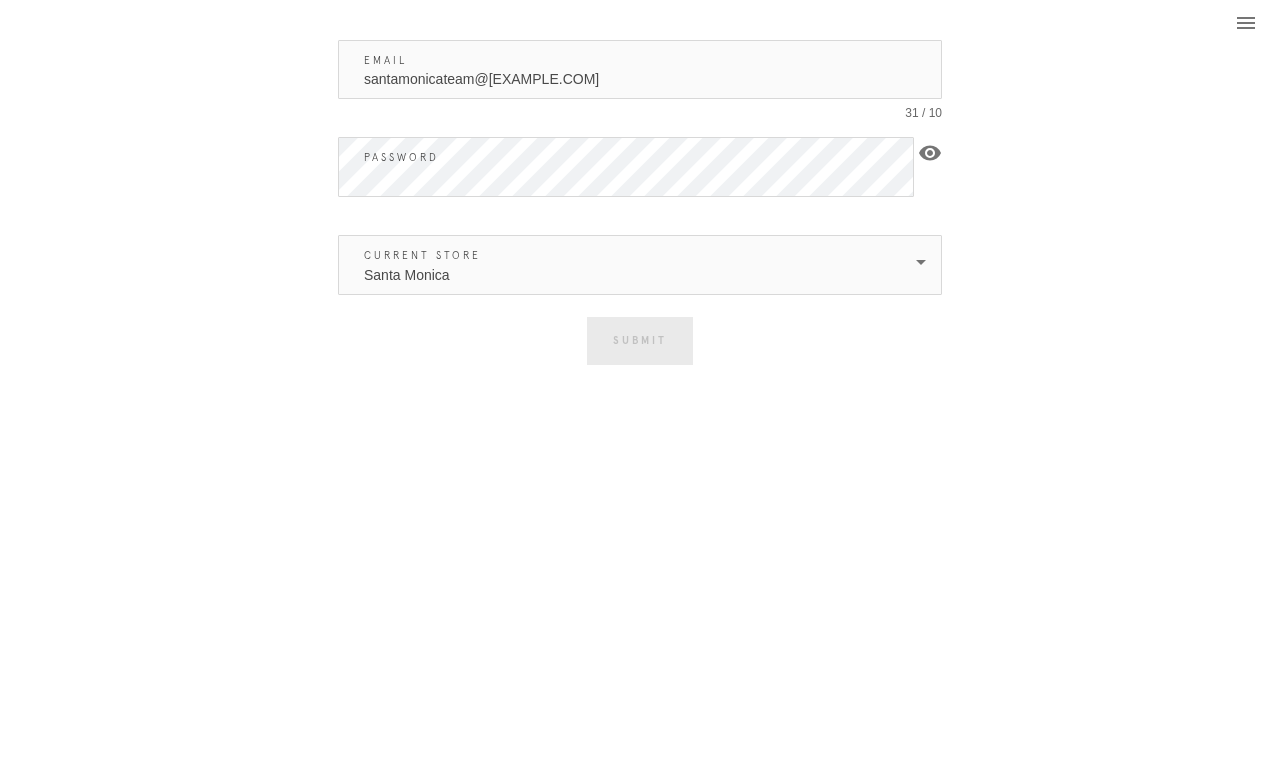 type on "santamonicateam@framebridge.com" 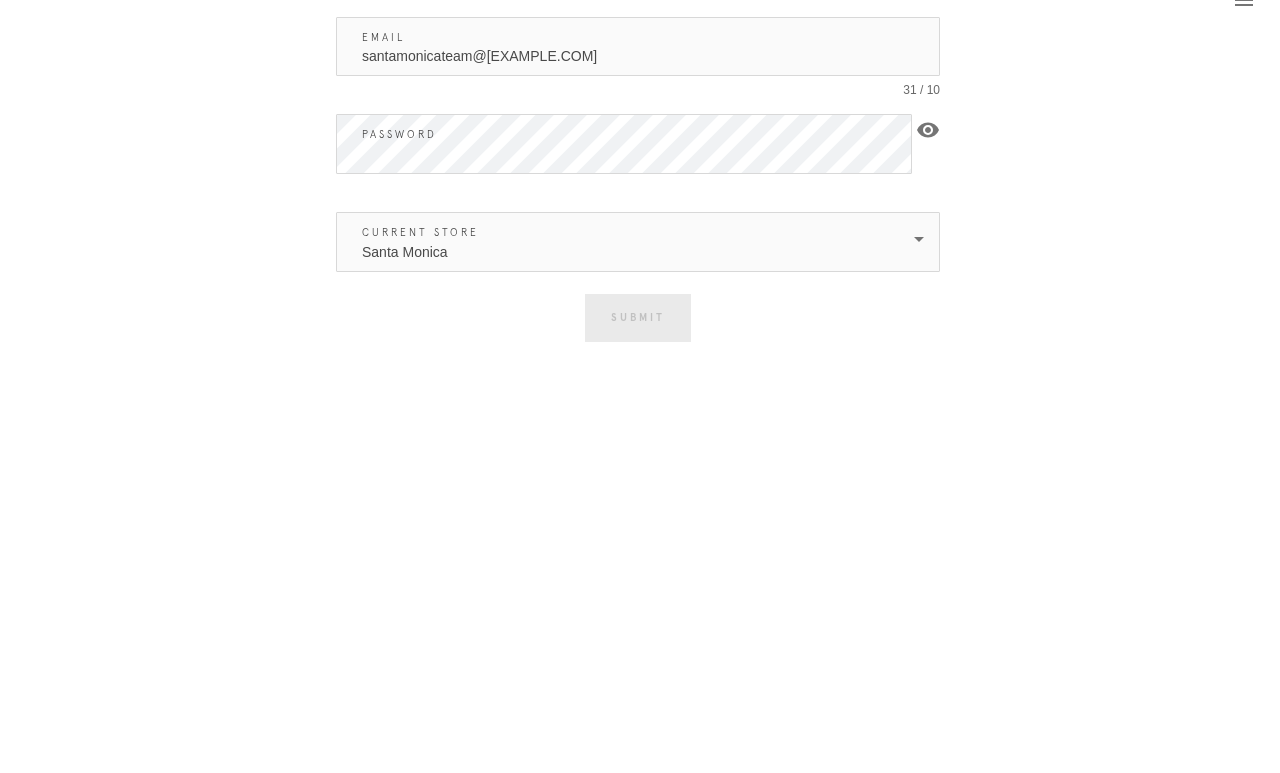 scroll, scrollTop: 0, scrollLeft: 0, axis: both 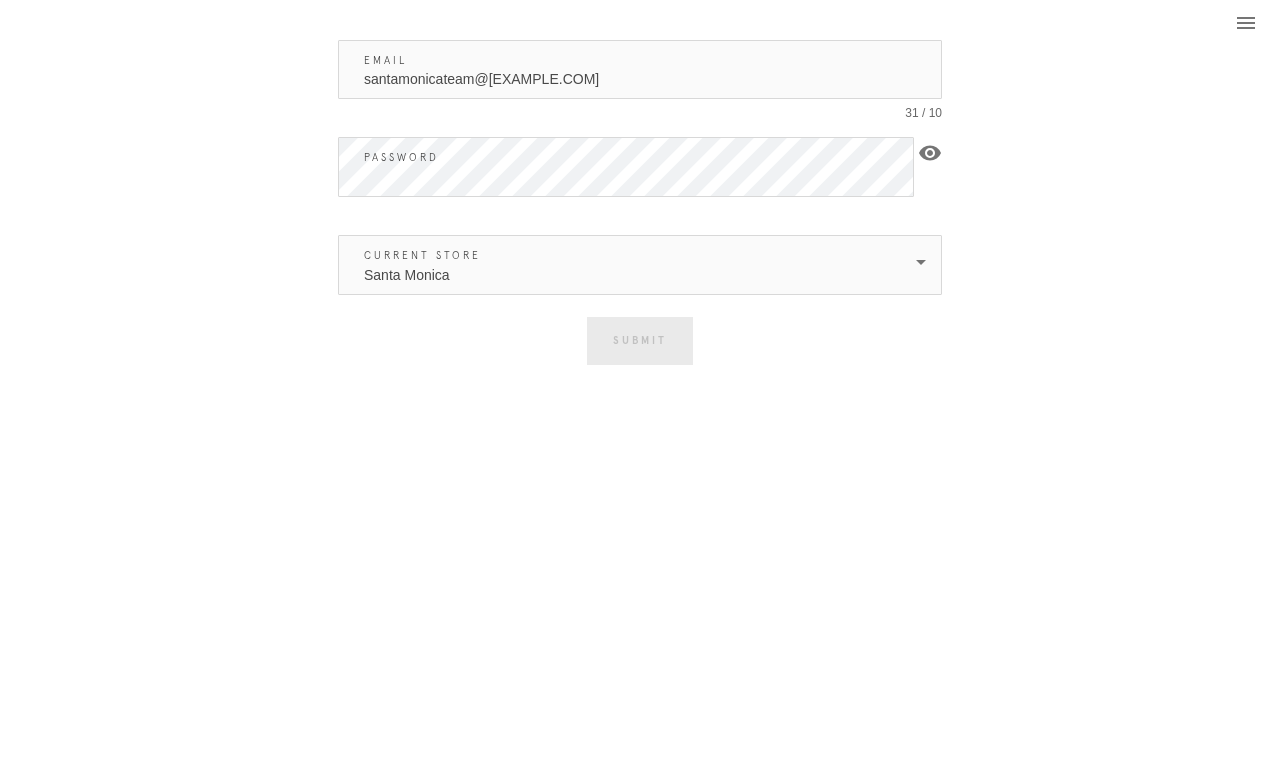 click on "santamonicateam@framebridge.com" at bounding box center (640, 69) 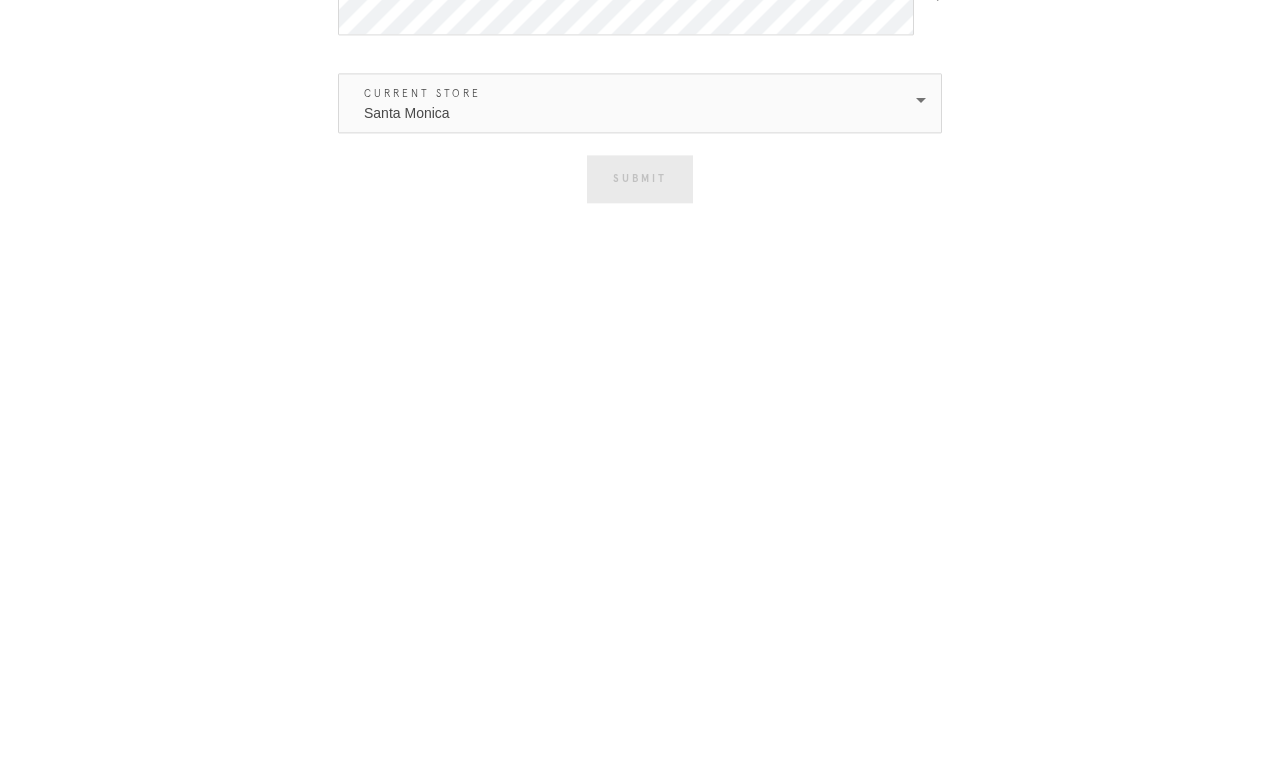 click on "Santa Monica" at bounding box center (626, 265) 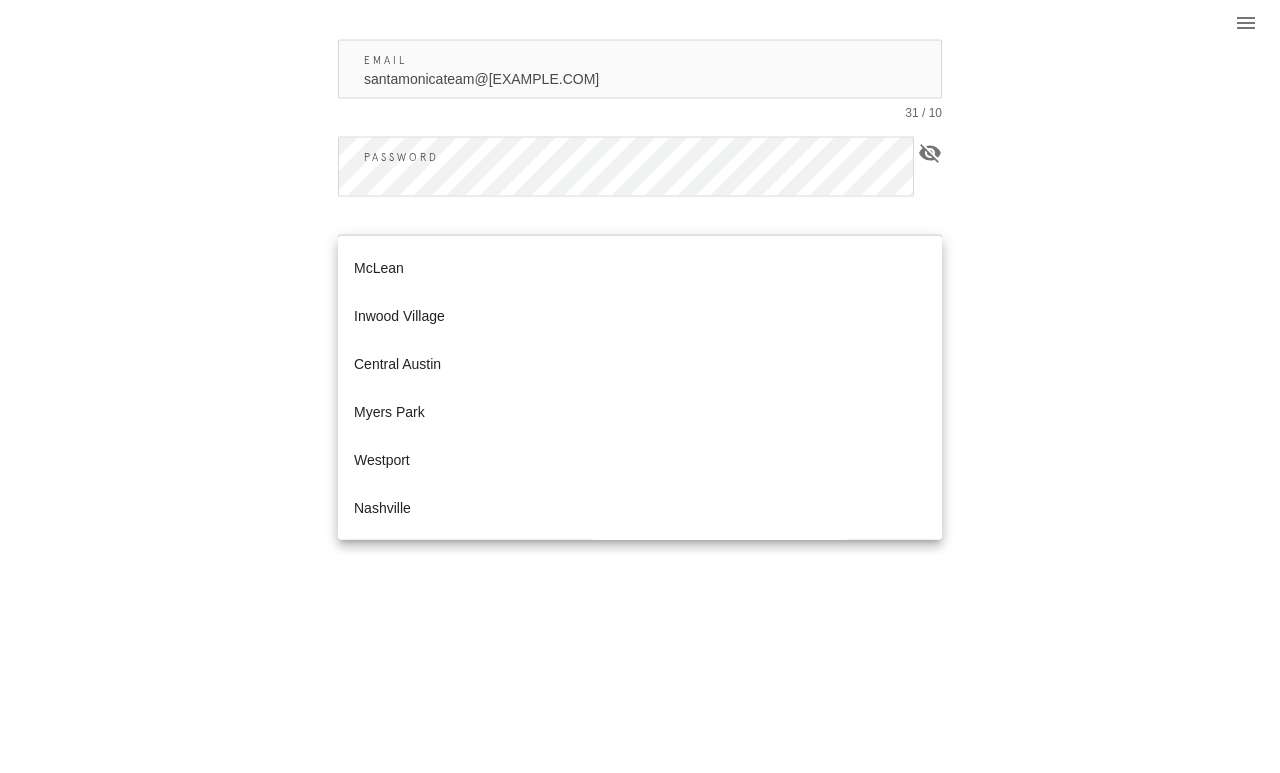 scroll, scrollTop: 0, scrollLeft: 0, axis: both 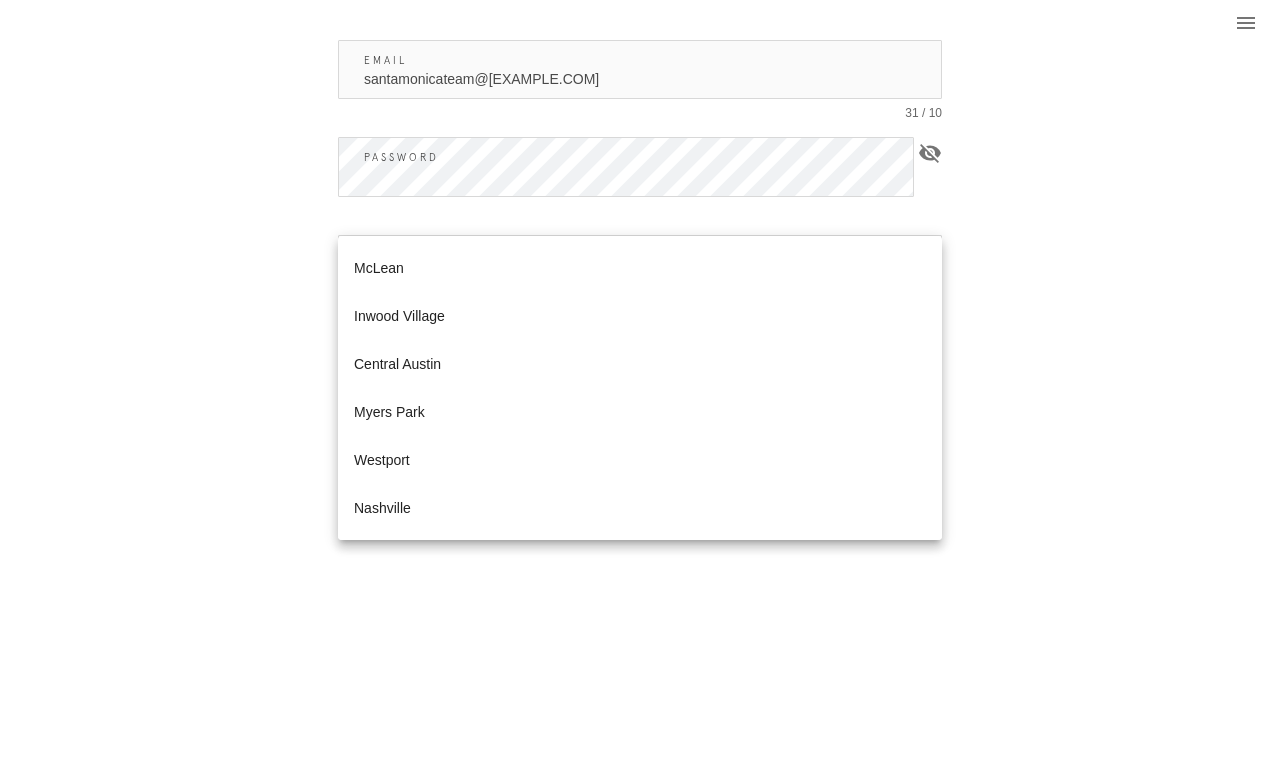 click on "You are logged in as
Logout
Email santamonicateam@framebridge.com 31 / 10   Password visibility_off   Current Store Santa Monica
Submit
Incorrect email and password combination
Close" at bounding box center (640, 194) 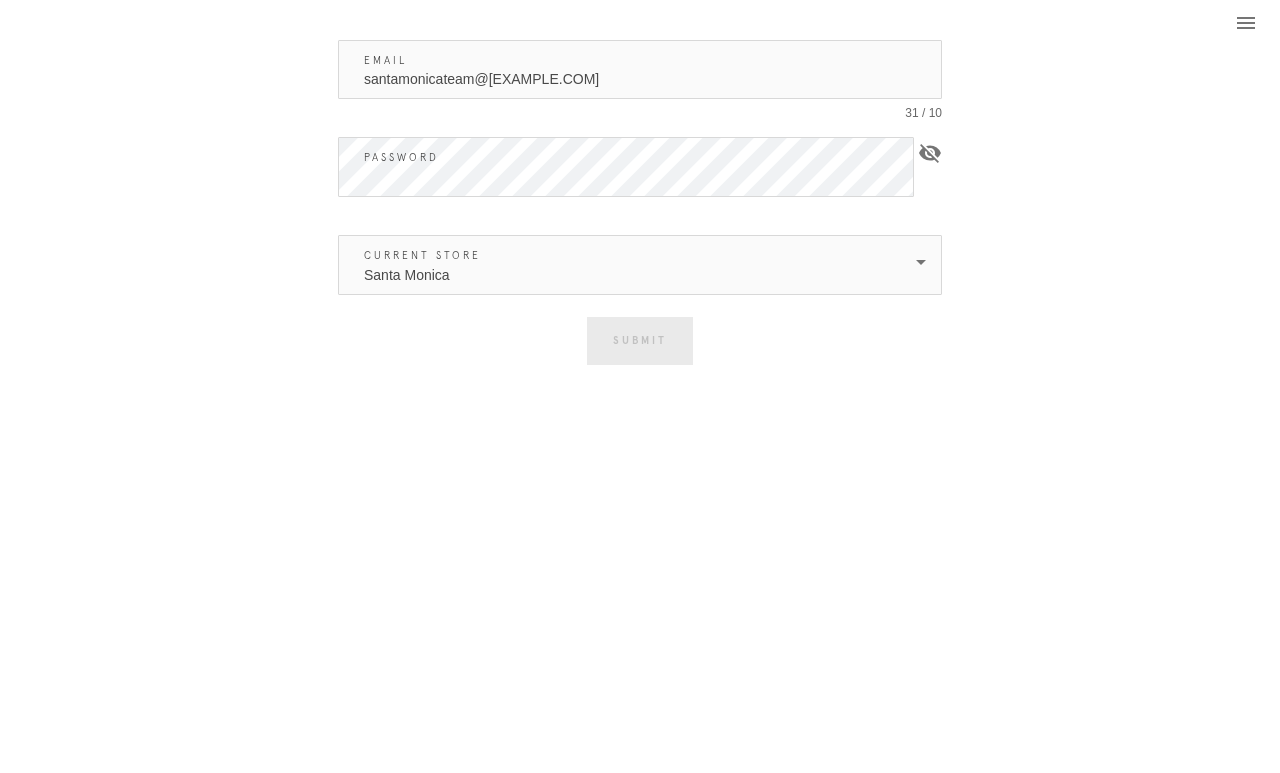 click on "Santa Monica" at bounding box center [626, 265] 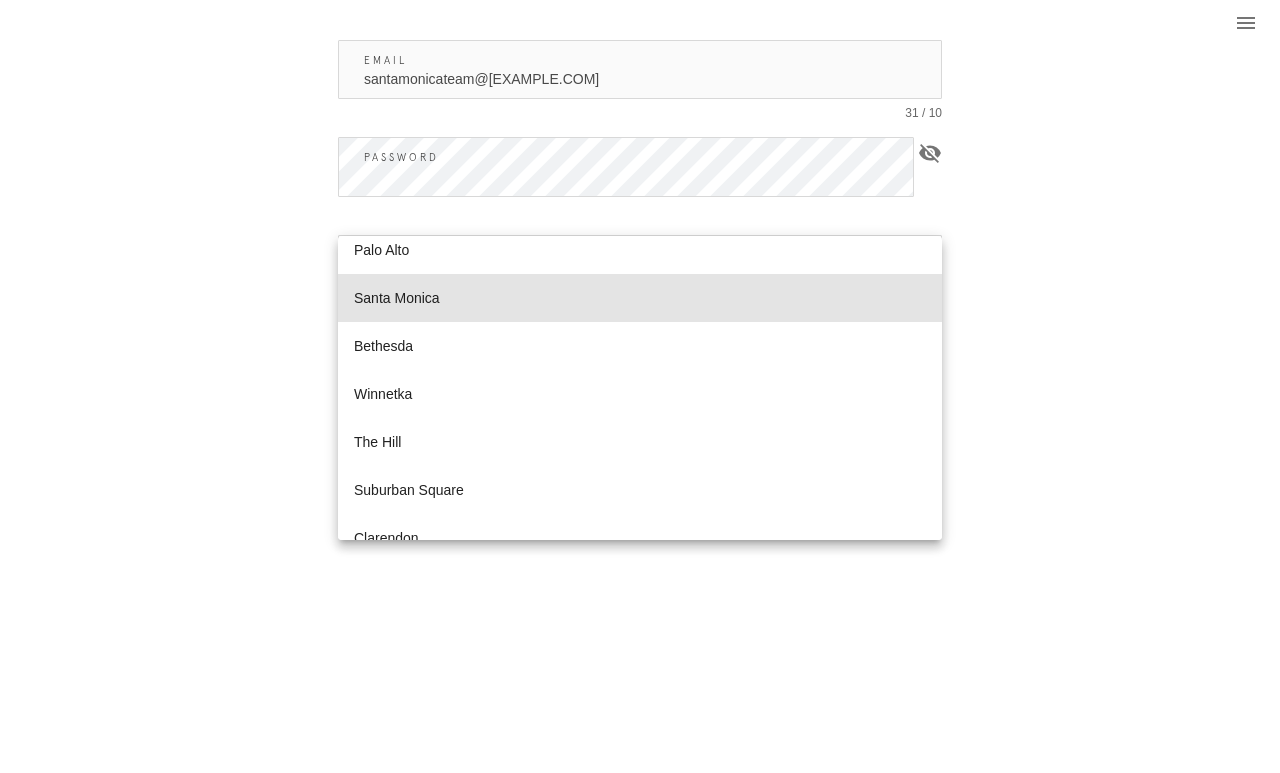 scroll, scrollTop: 401, scrollLeft: 0, axis: vertical 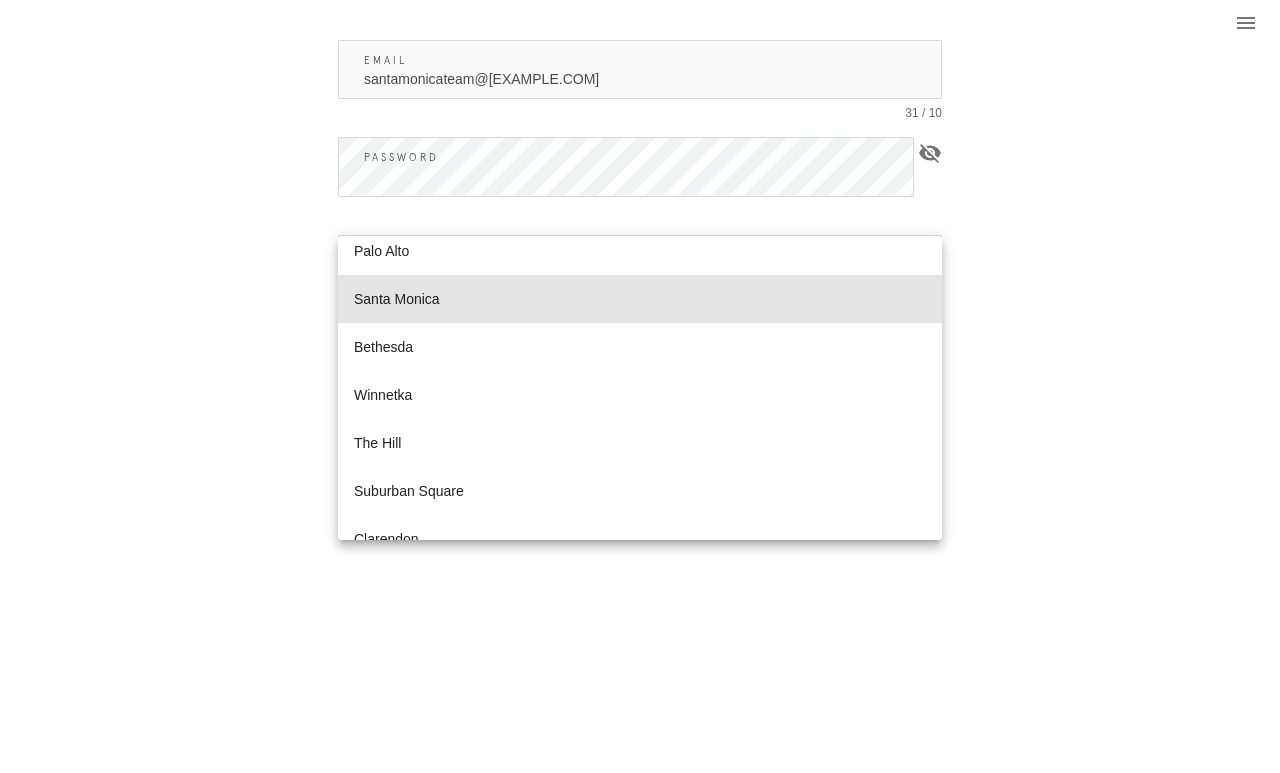 click on "Santa Monica" at bounding box center (640, 299) 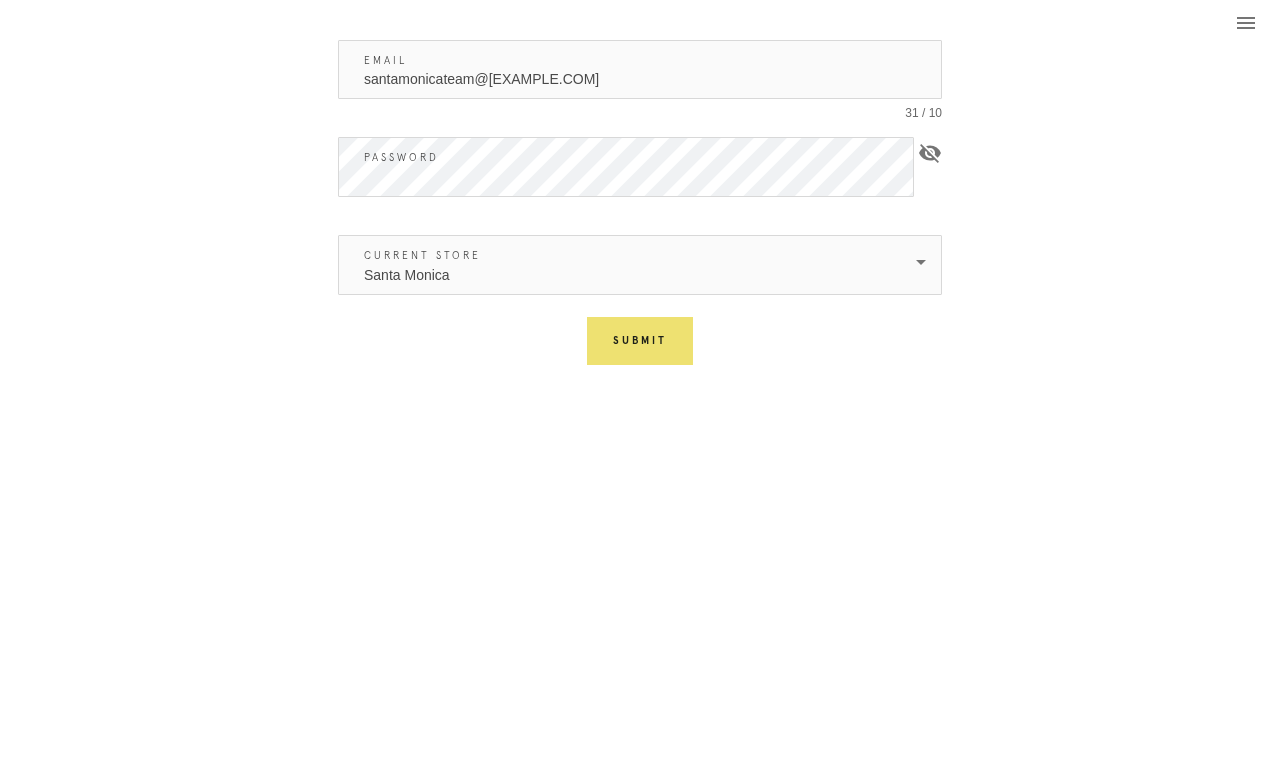 click on "Submit" at bounding box center [640, 341] 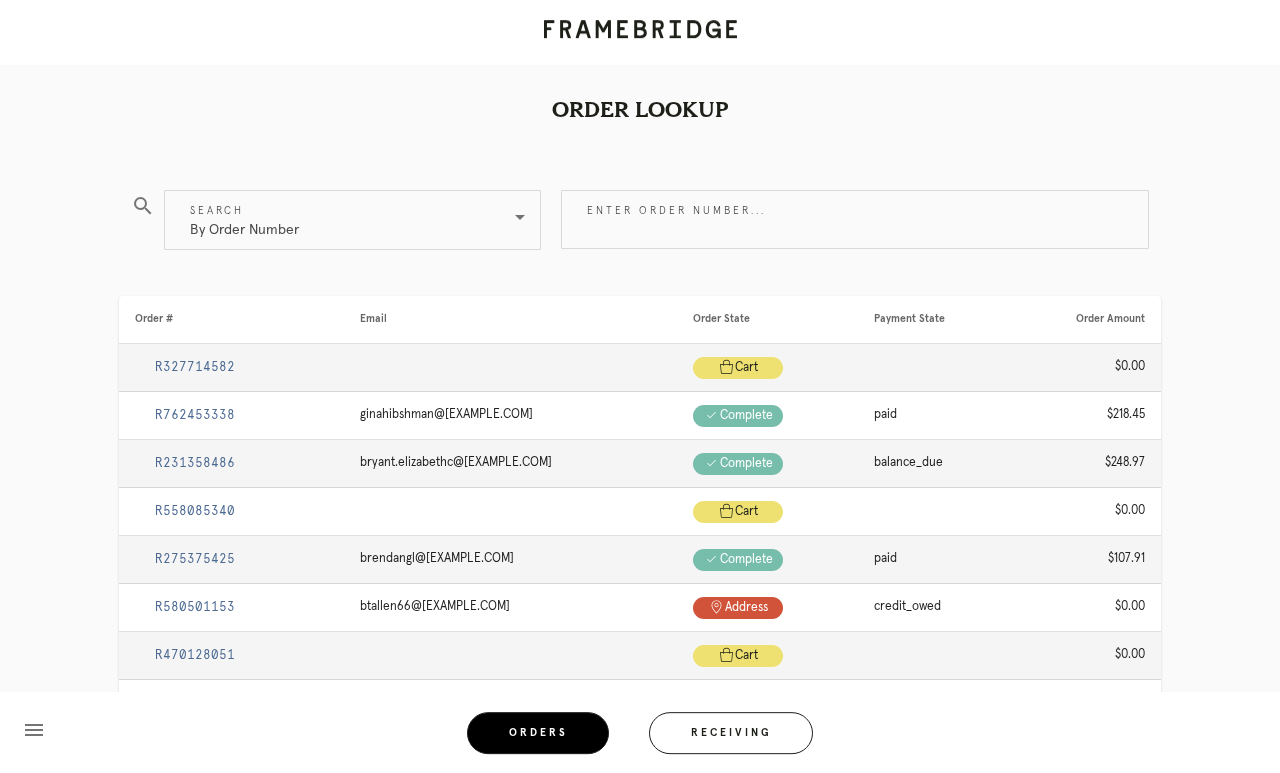 scroll, scrollTop: 1, scrollLeft: 0, axis: vertical 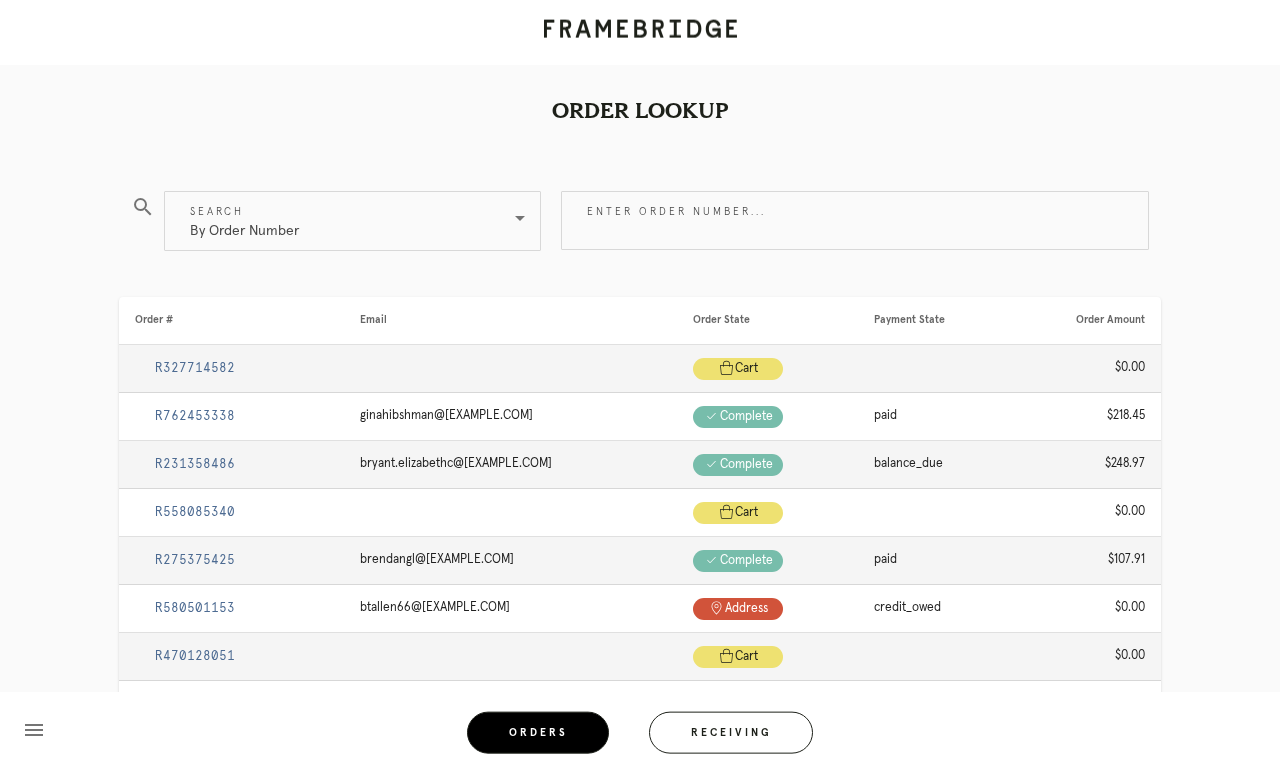 click on "R762453338" at bounding box center (195, 416) 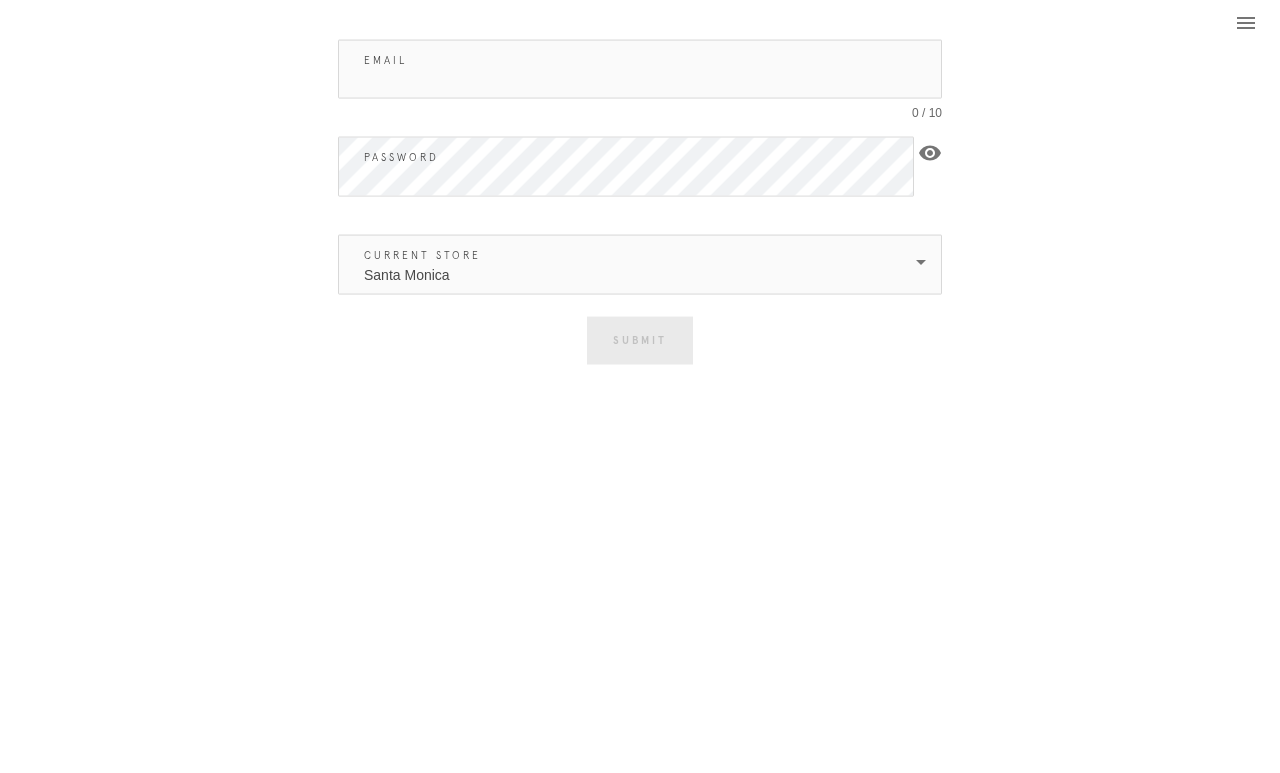 scroll, scrollTop: 0, scrollLeft: 0, axis: both 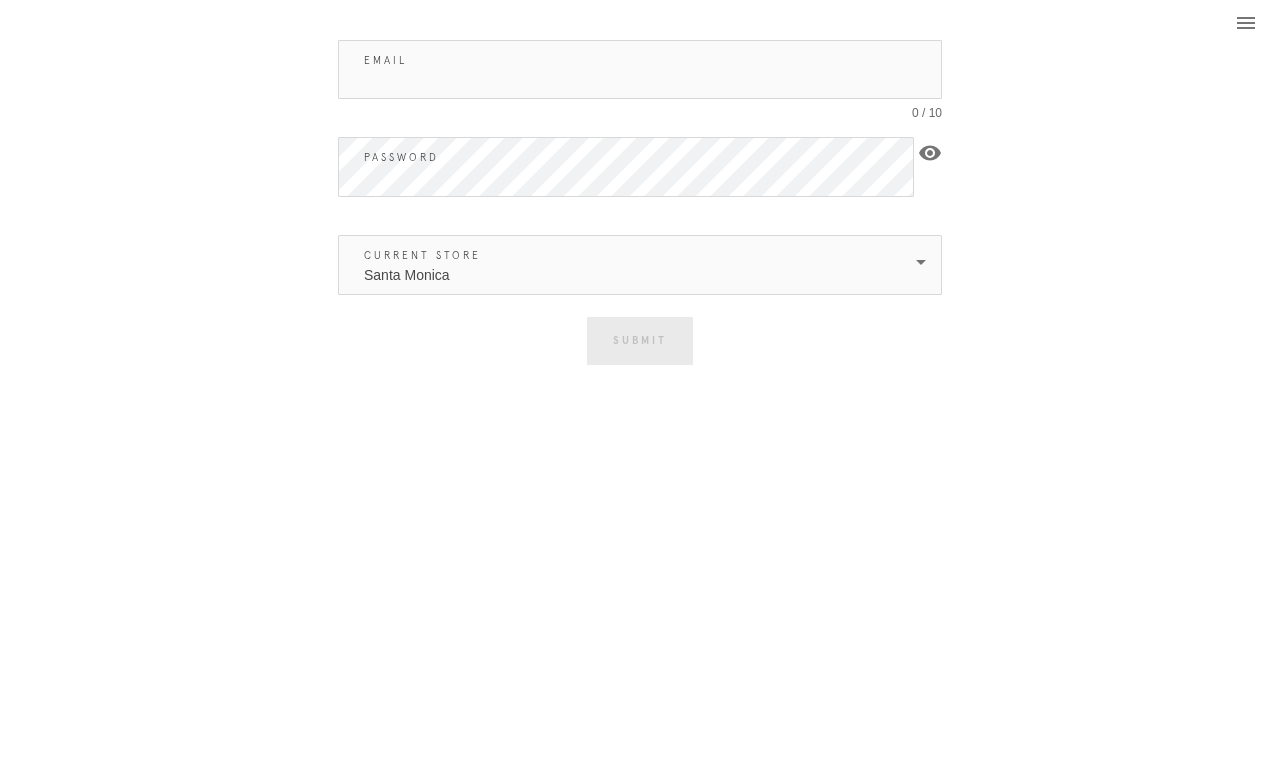 click on "Email" at bounding box center [640, 69] 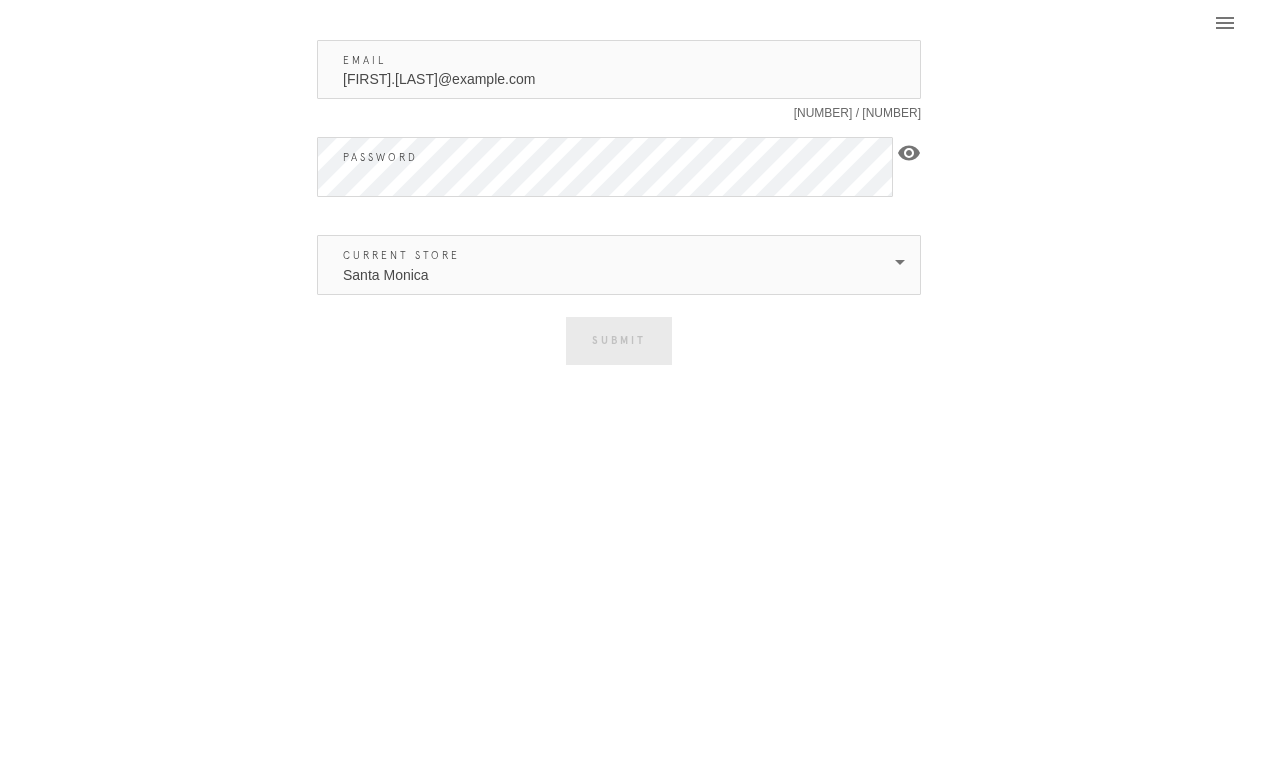 scroll, scrollTop: 0, scrollLeft: 22, axis: horizontal 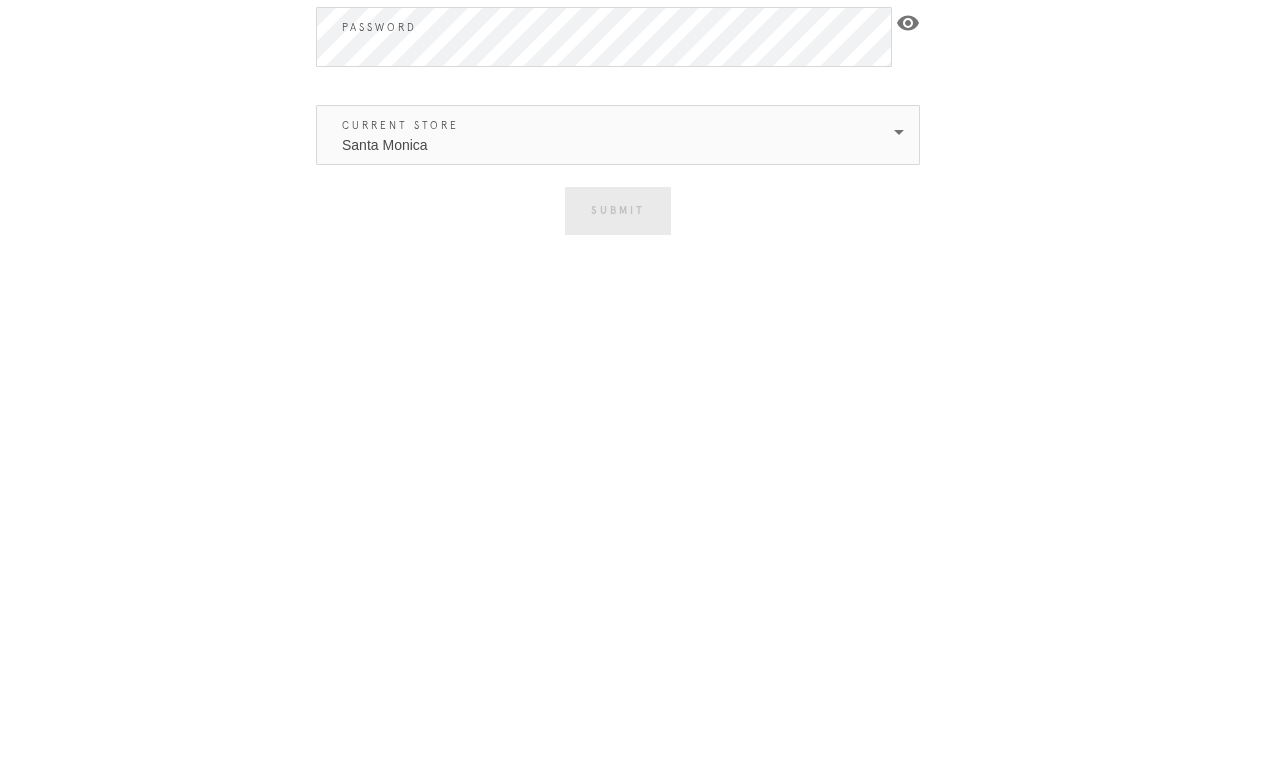 click on "Santa Monica" at bounding box center (604, 265) 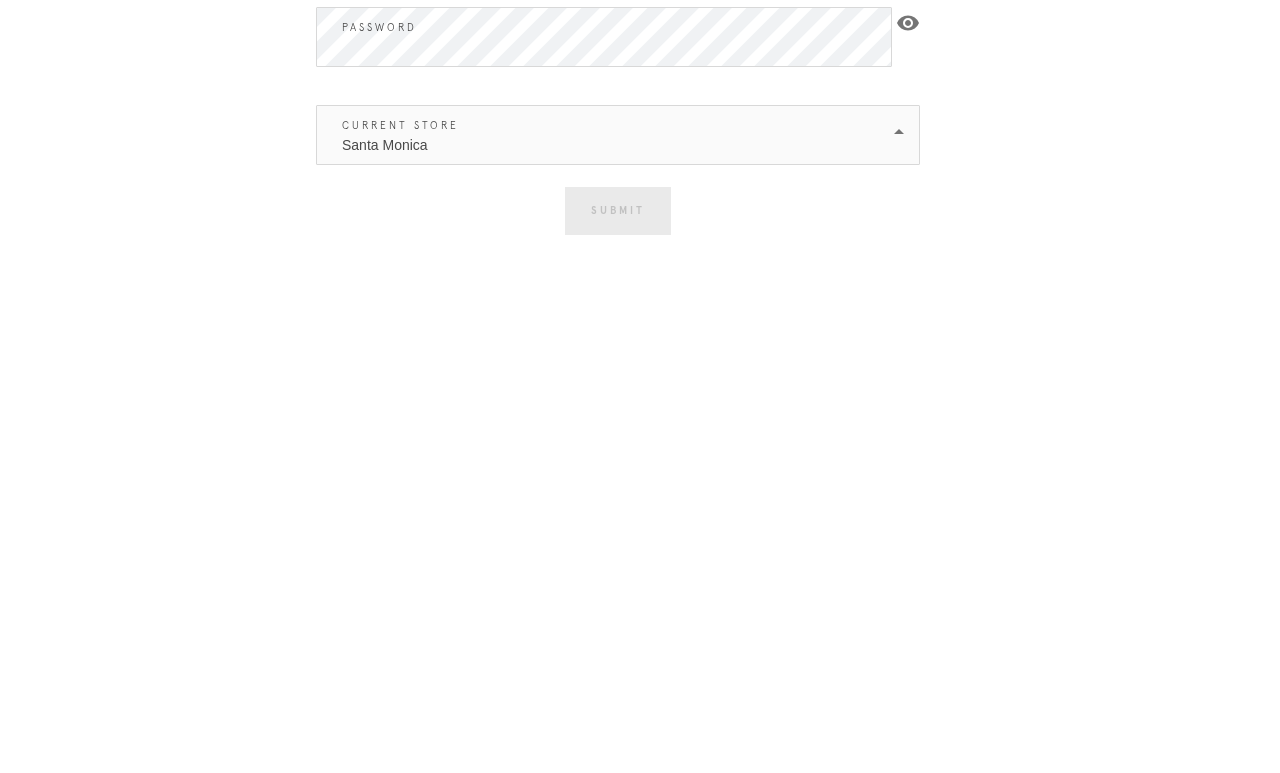 scroll, scrollTop: 69, scrollLeft: 23, axis: both 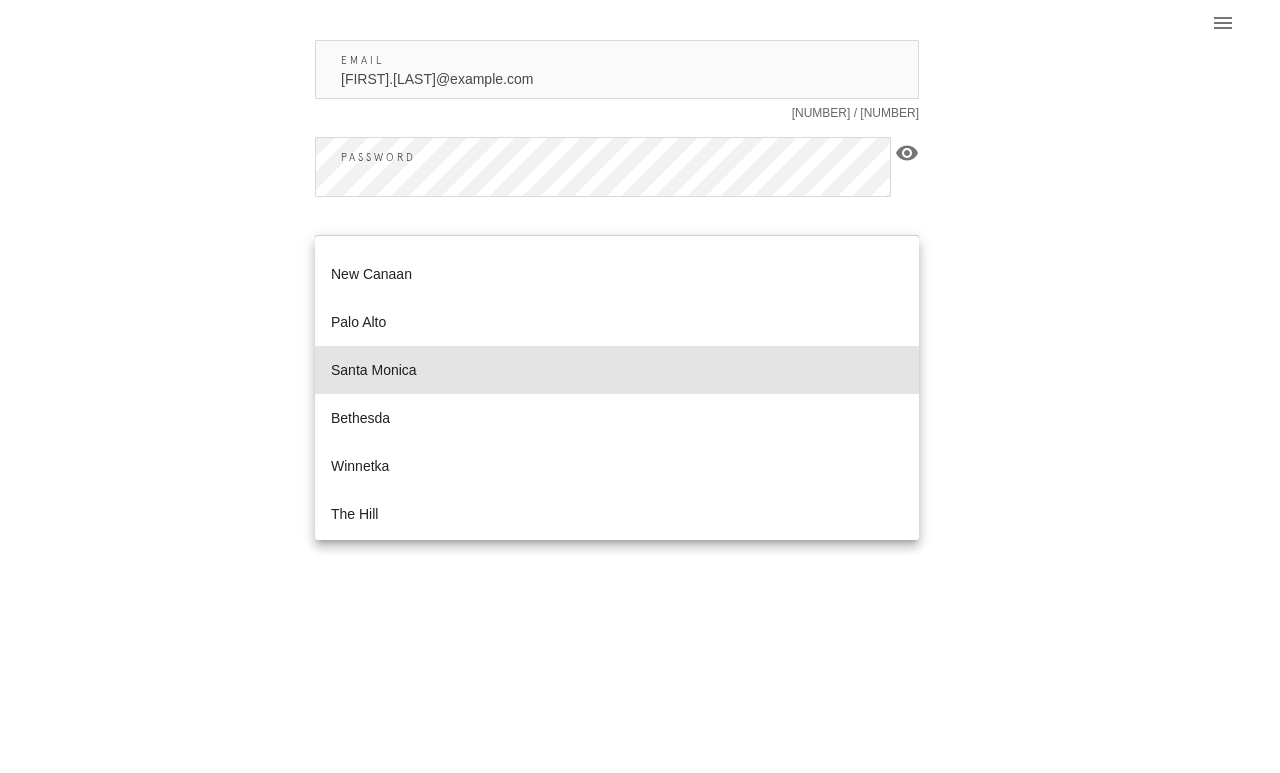 click on "Santa Monica" at bounding box center (617, 370) 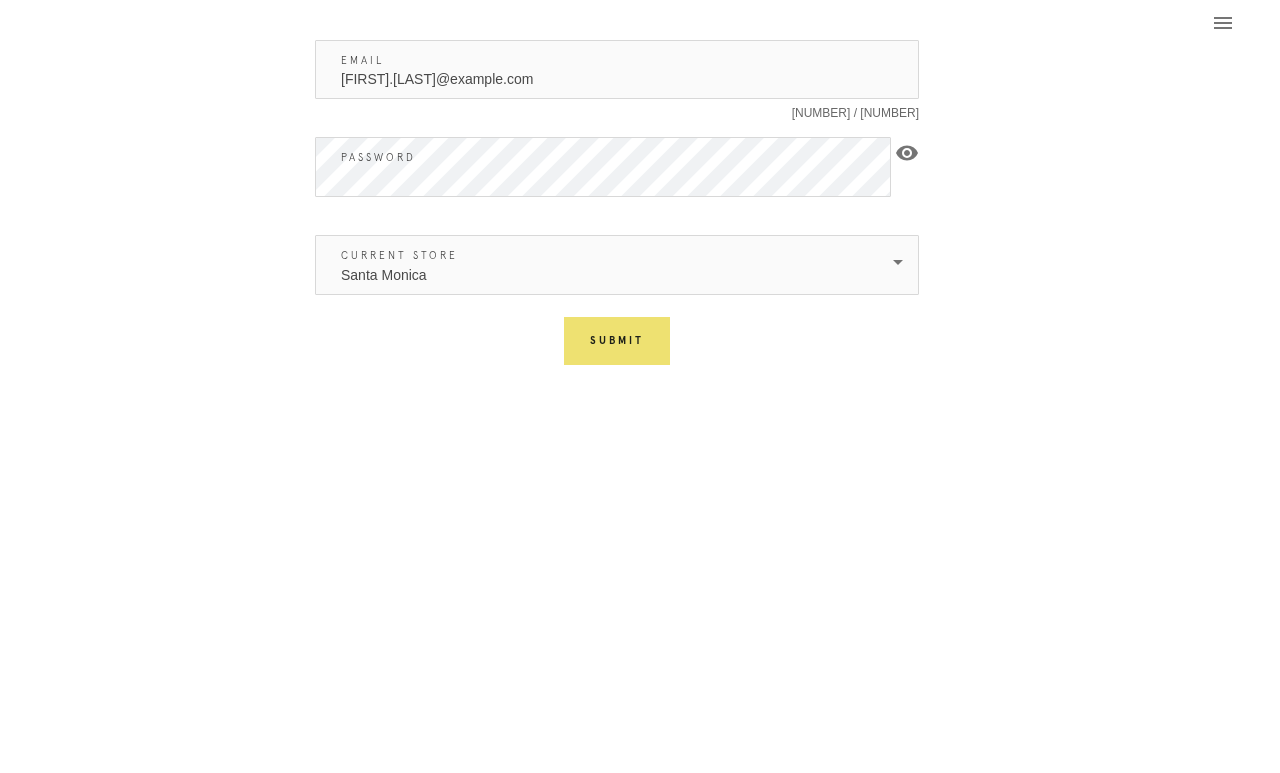 click on "Submit" at bounding box center [617, 341] 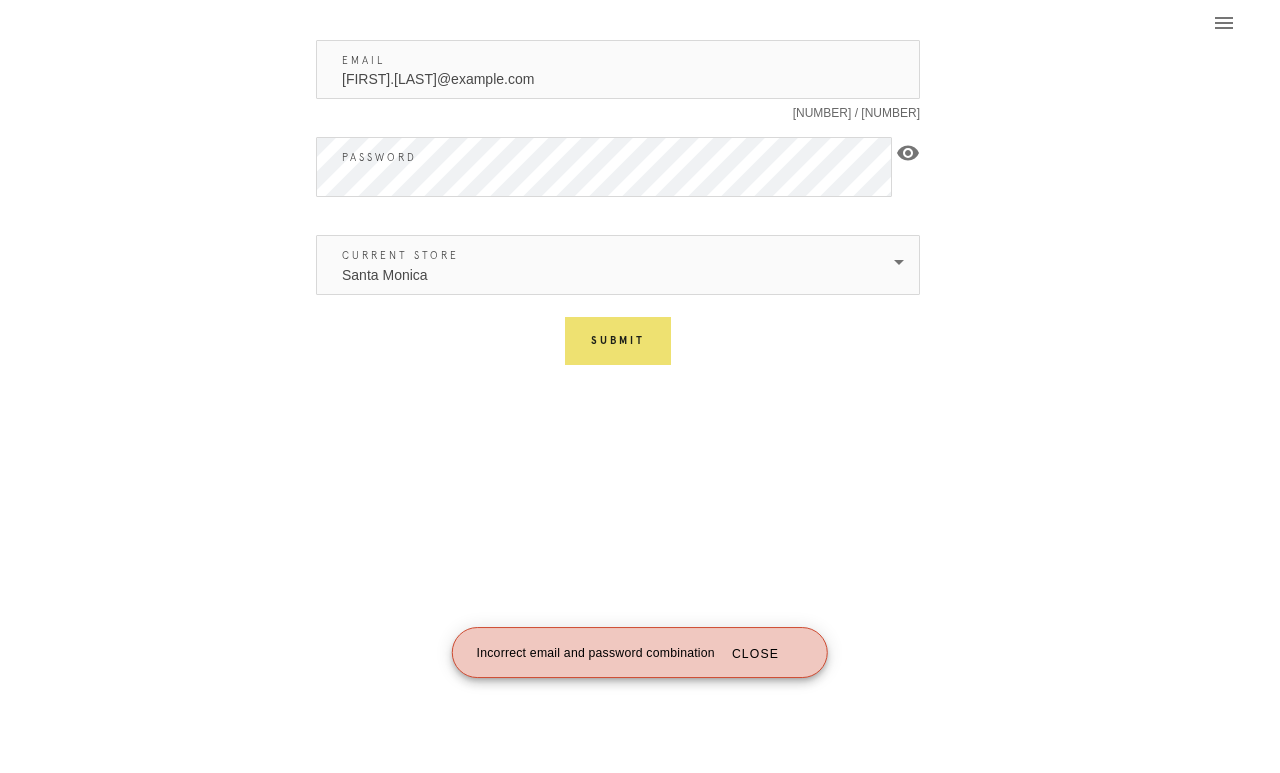 click on "visibility" at bounding box center [908, 153] 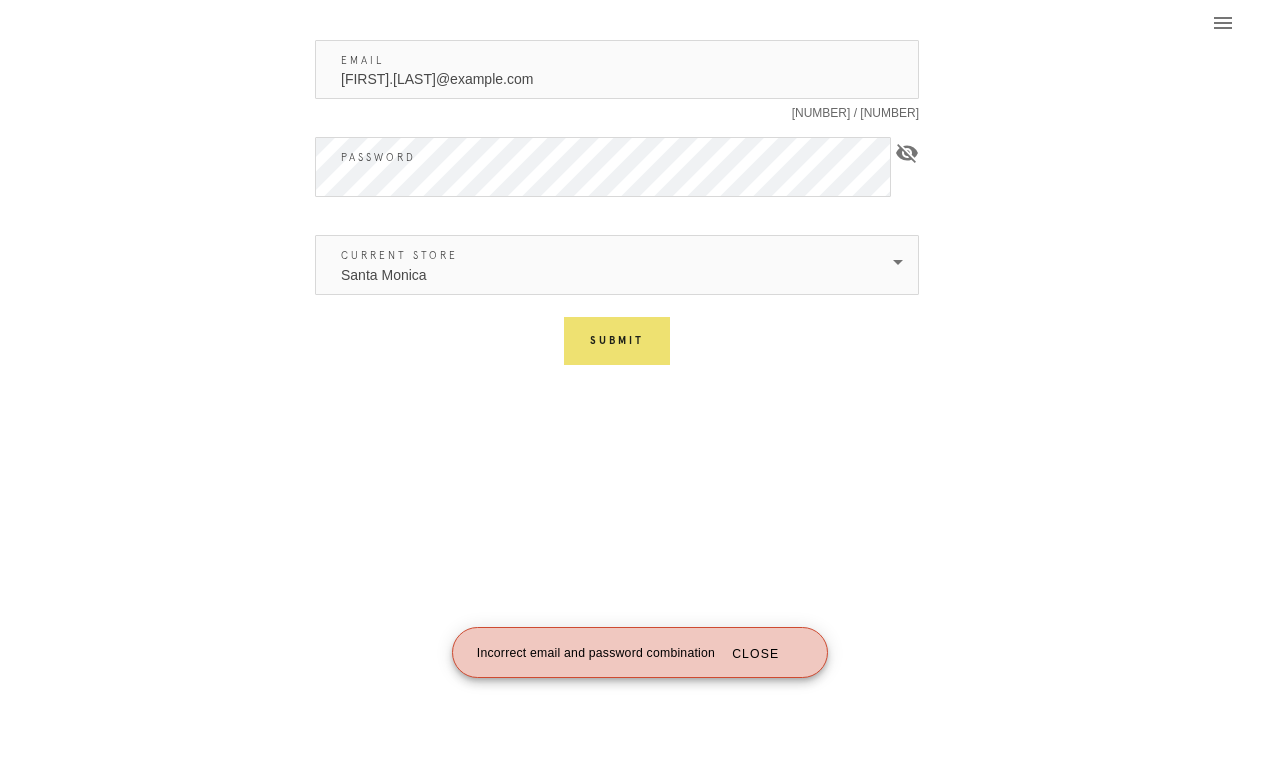 scroll, scrollTop: 7, scrollLeft: 22, axis: both 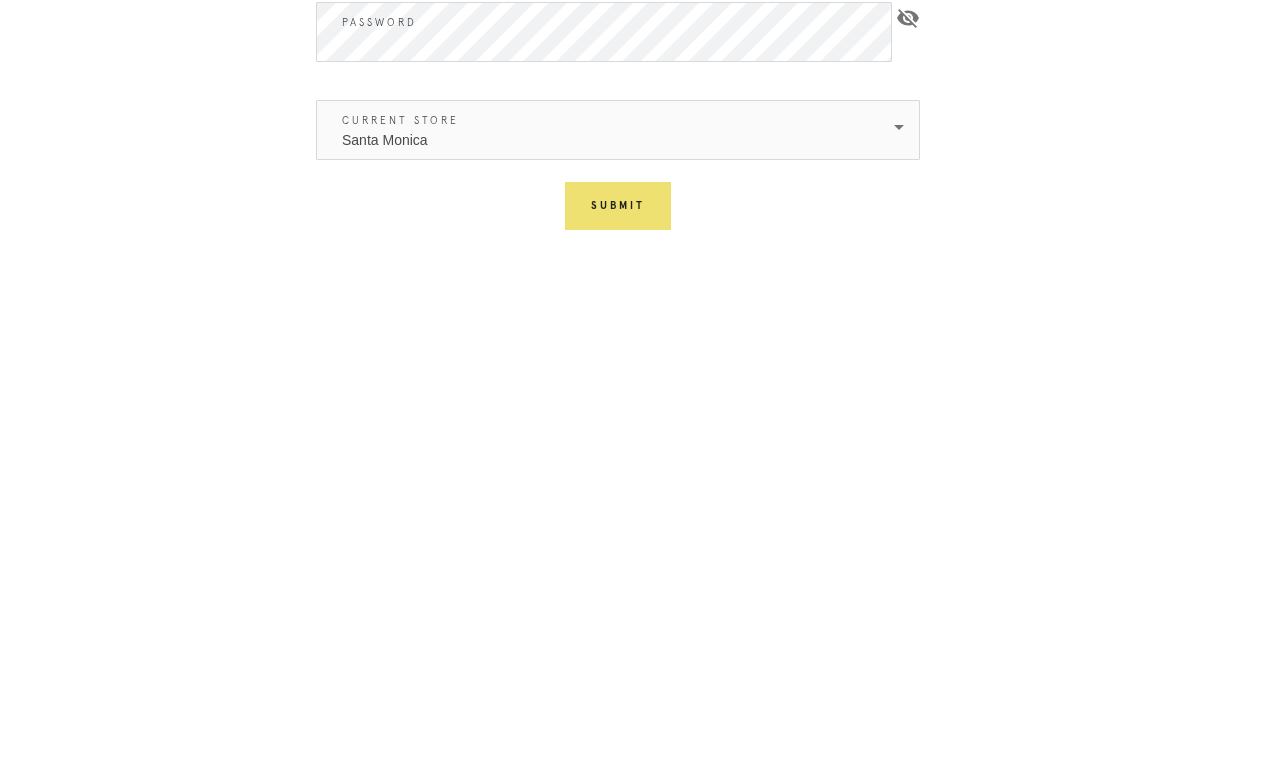 click on "Submit" at bounding box center [618, 341] 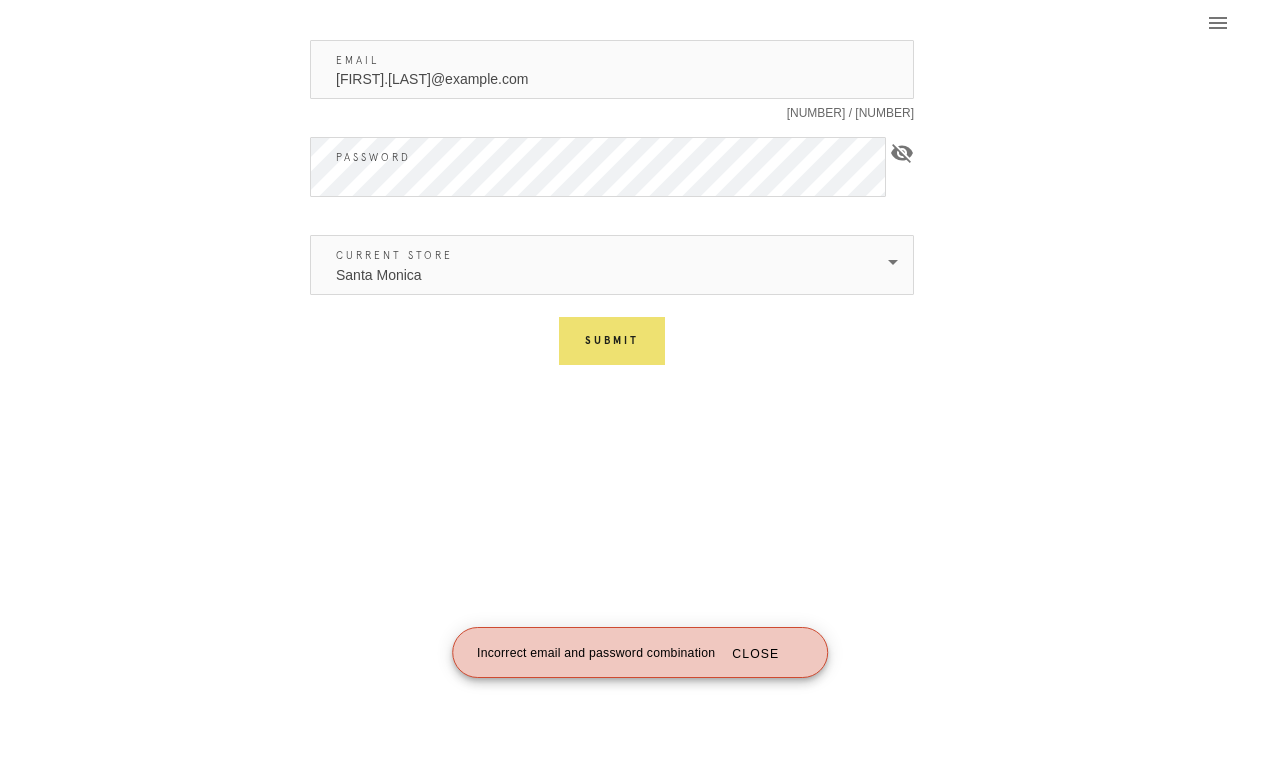 scroll, scrollTop: 0, scrollLeft: 27, axis: horizontal 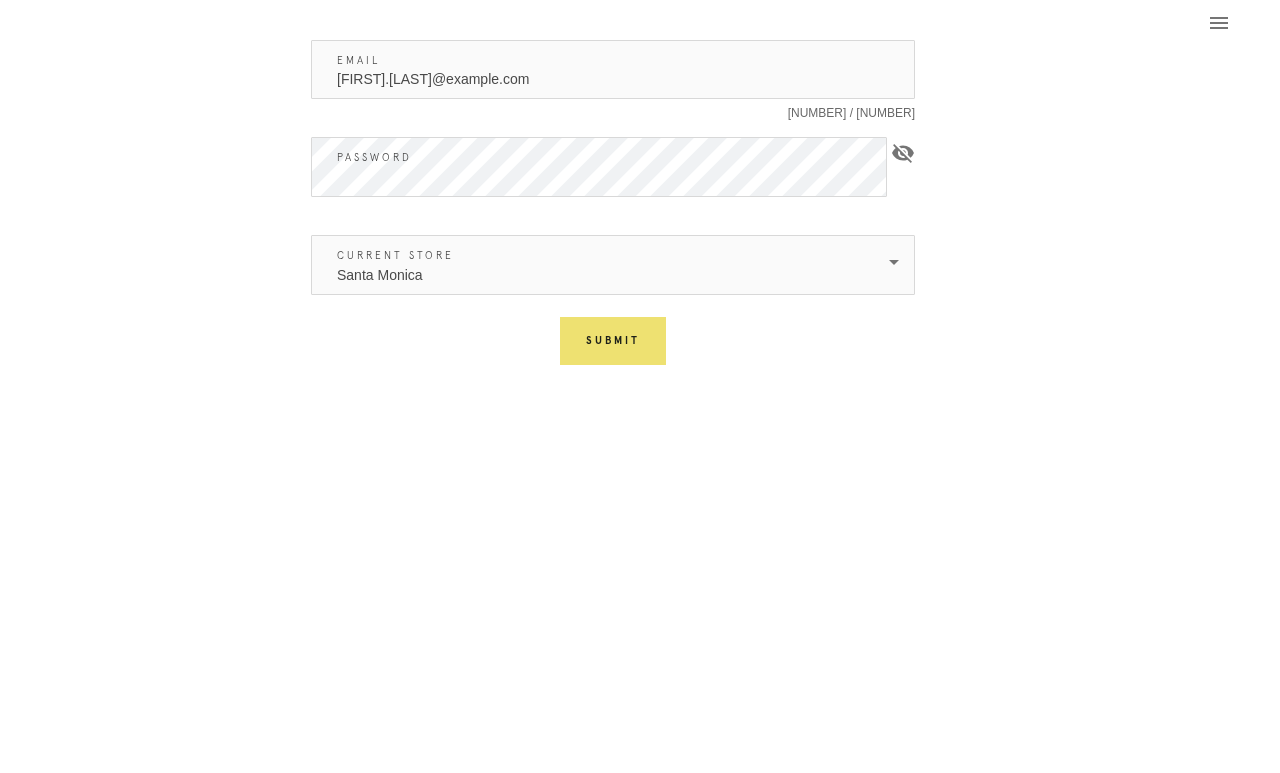 click on "[FIRST].[LAST]@example.com" at bounding box center (613, 69) 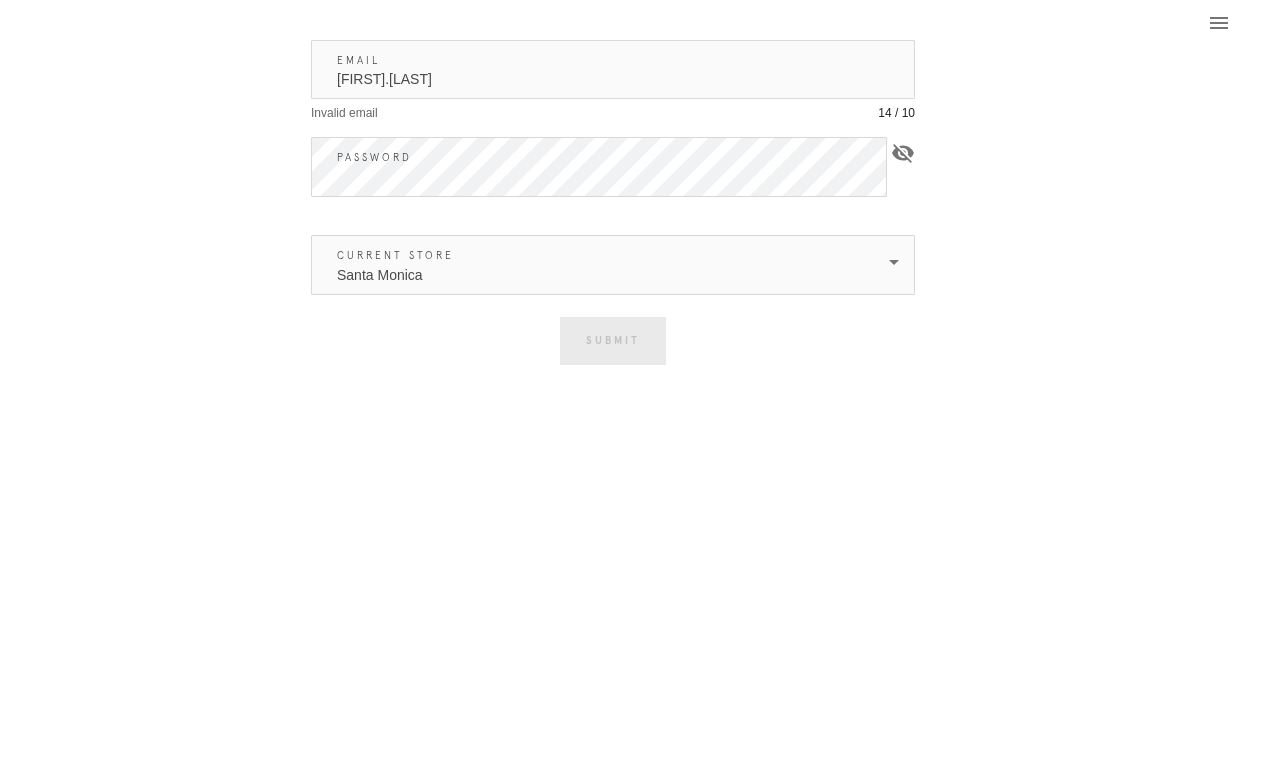 type on "[FIRST].[LAST]" 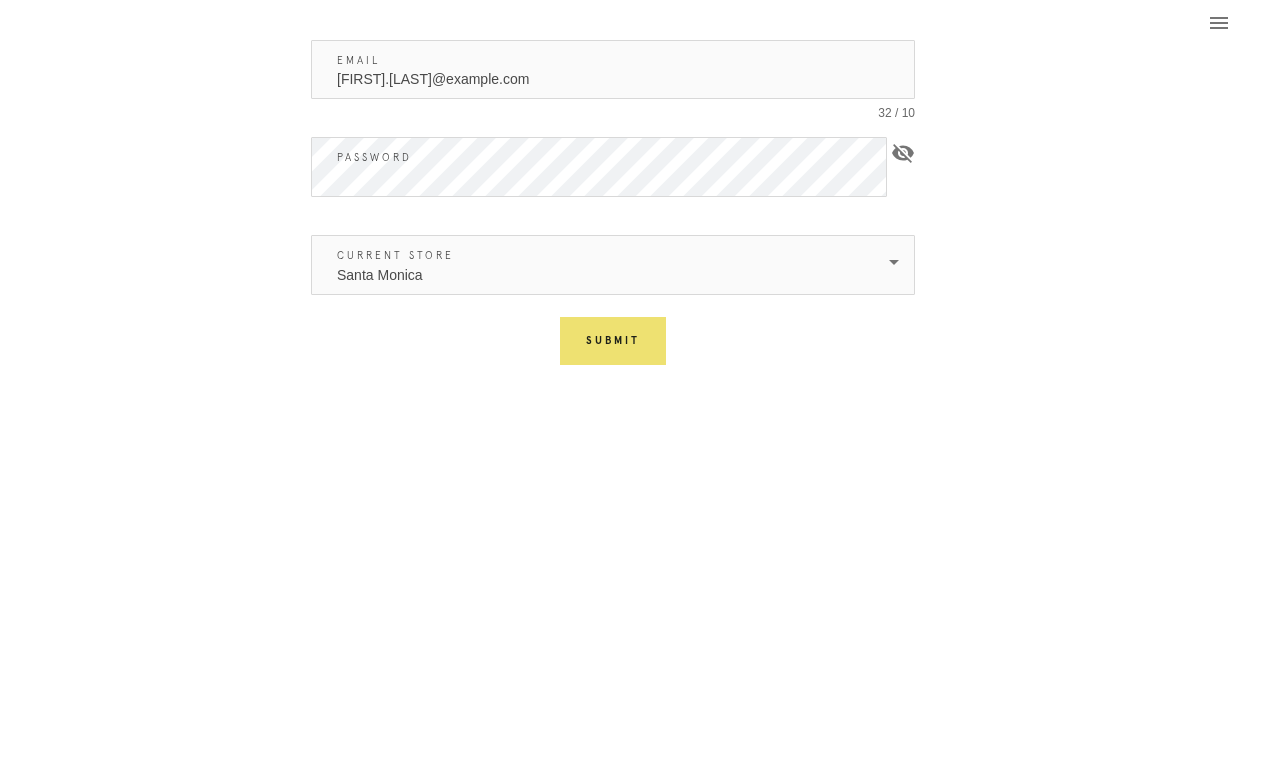 type on "[FIRST].[LAST]@example.com" 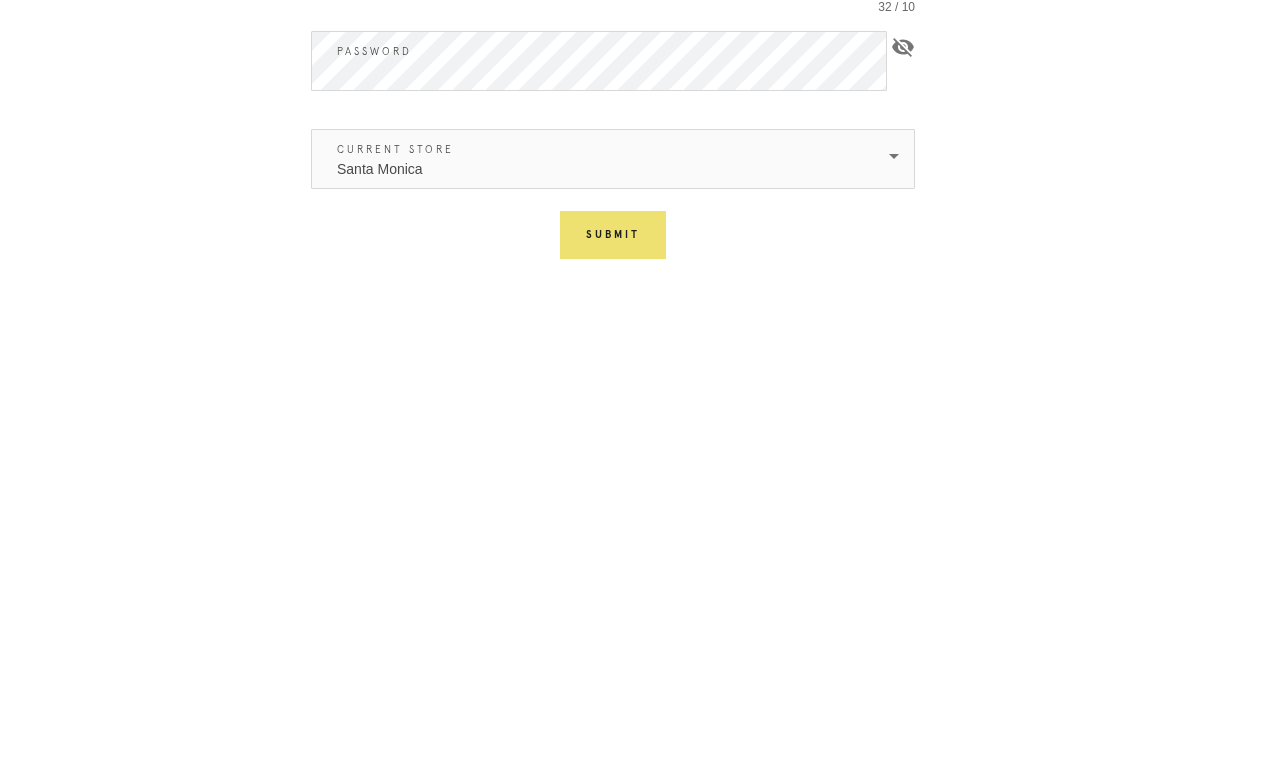 click on "Submit" at bounding box center [613, 341] 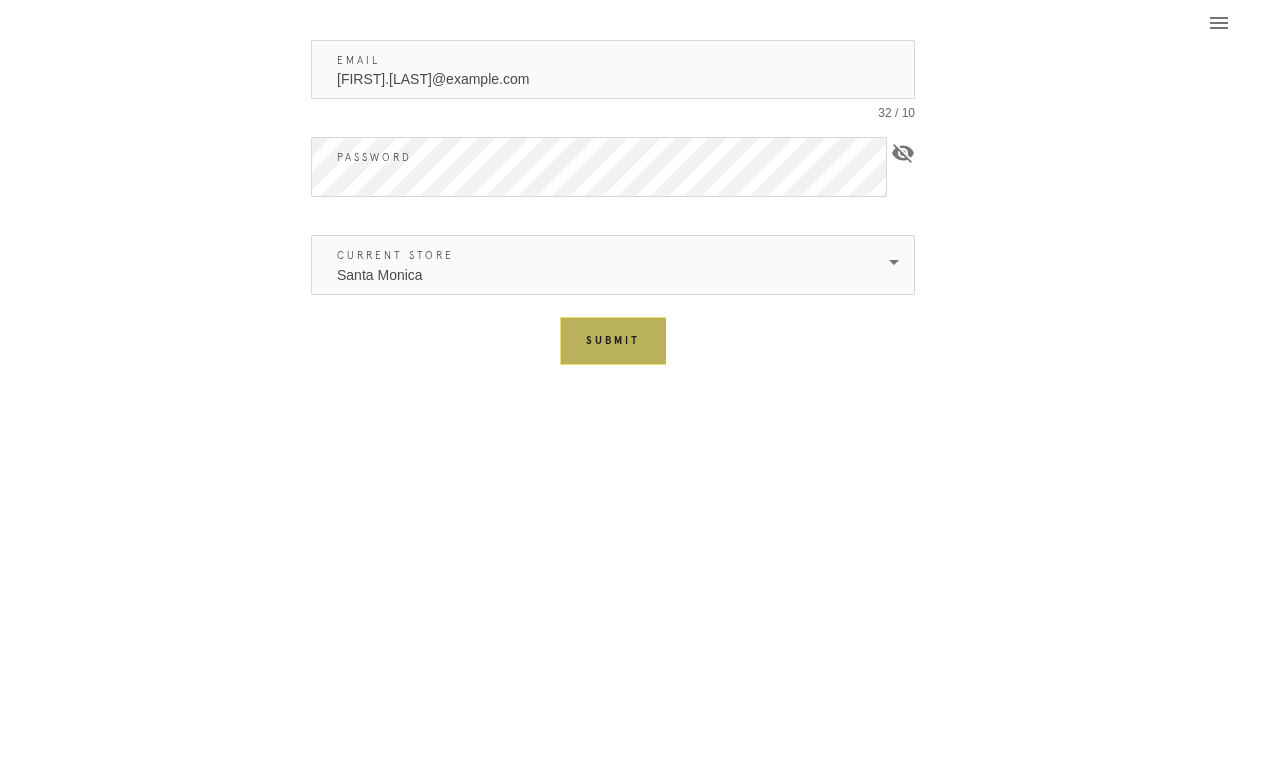 scroll, scrollTop: 68, scrollLeft: 0, axis: vertical 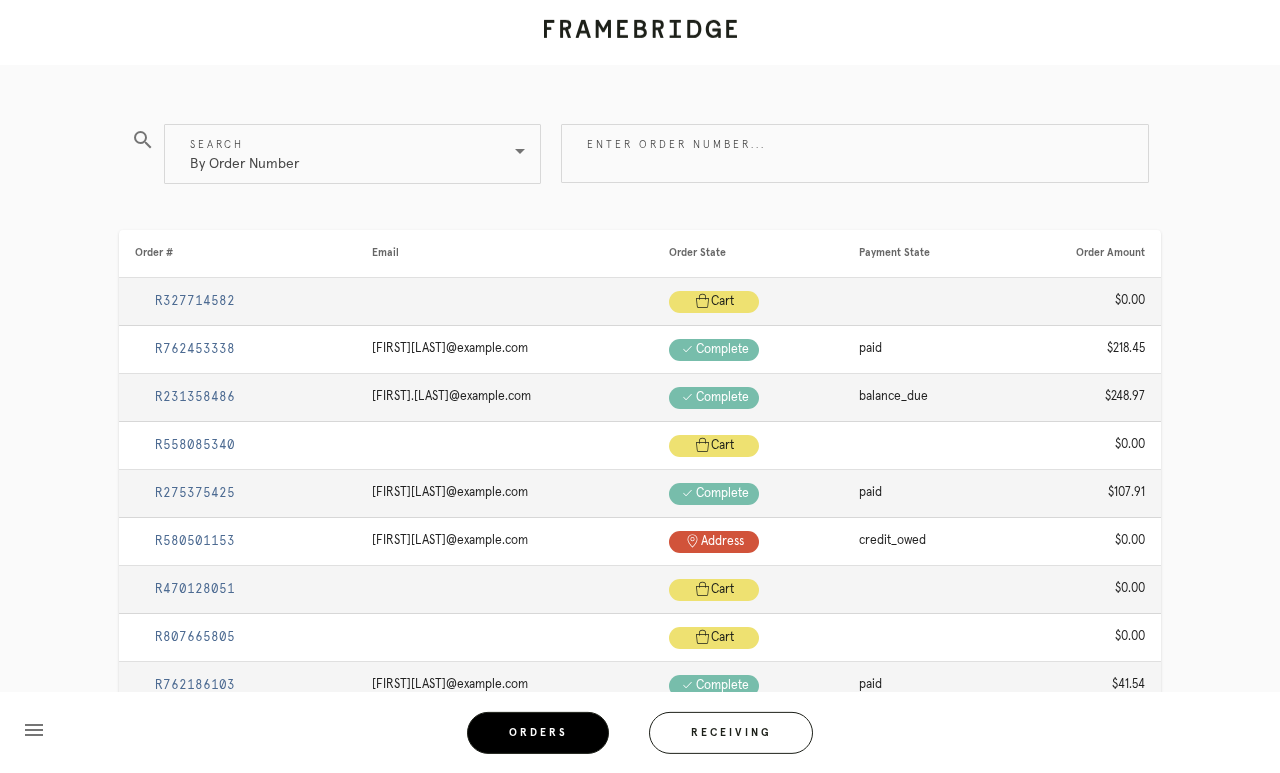 click on "R327714582" at bounding box center (195, 301) 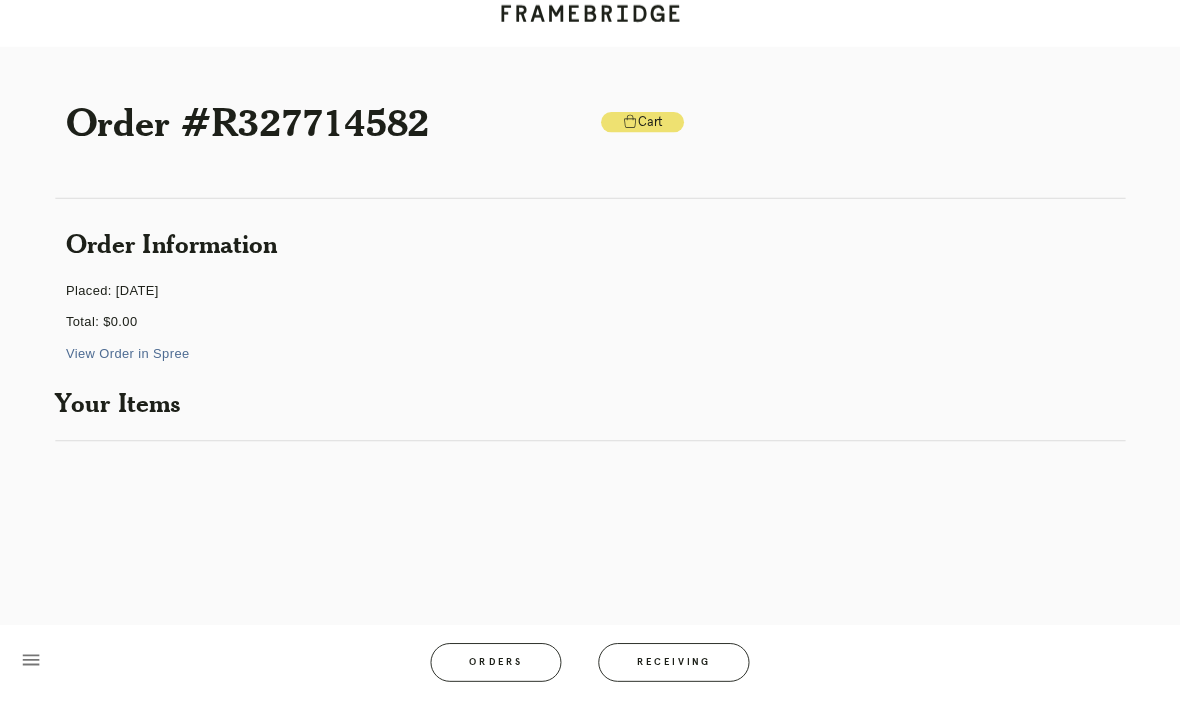 scroll, scrollTop: 0, scrollLeft: 0, axis: both 